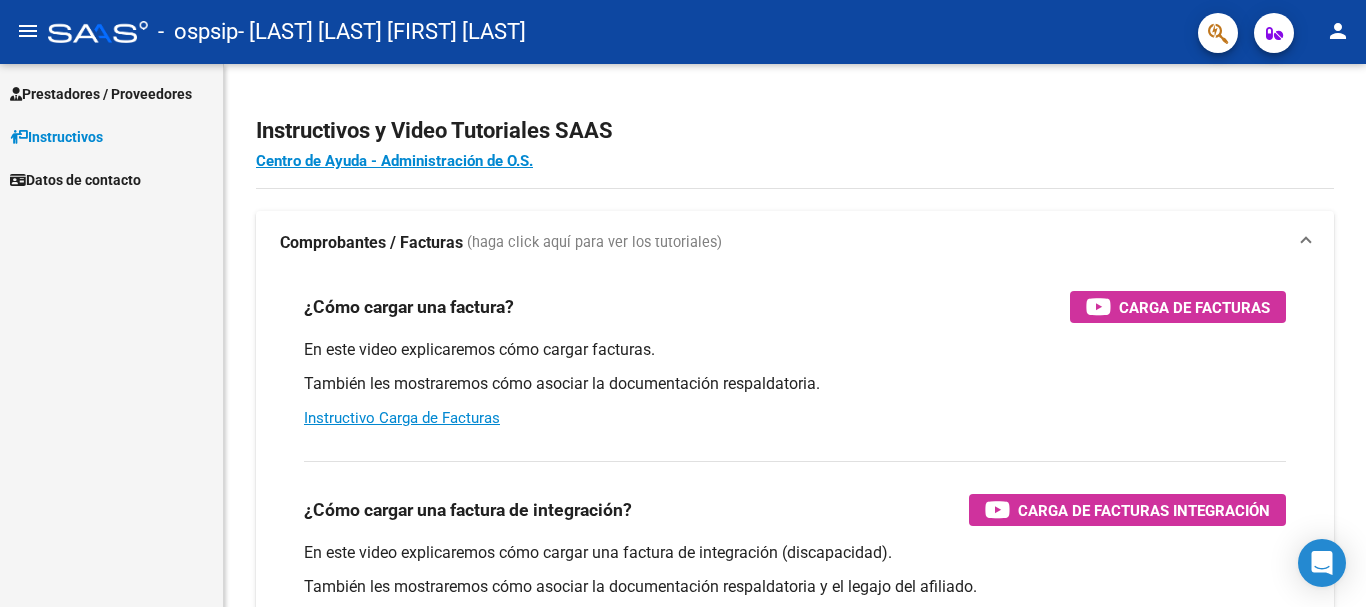 scroll, scrollTop: 0, scrollLeft: 0, axis: both 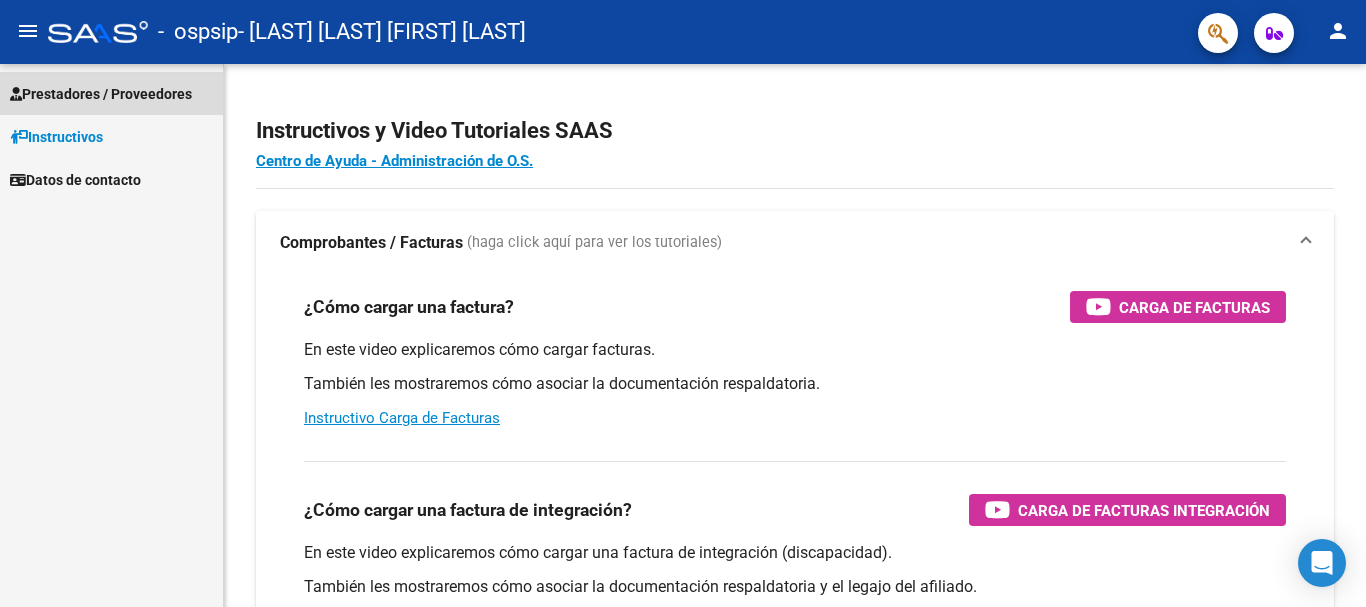 click on "Prestadores / Proveedores" at bounding box center (101, 94) 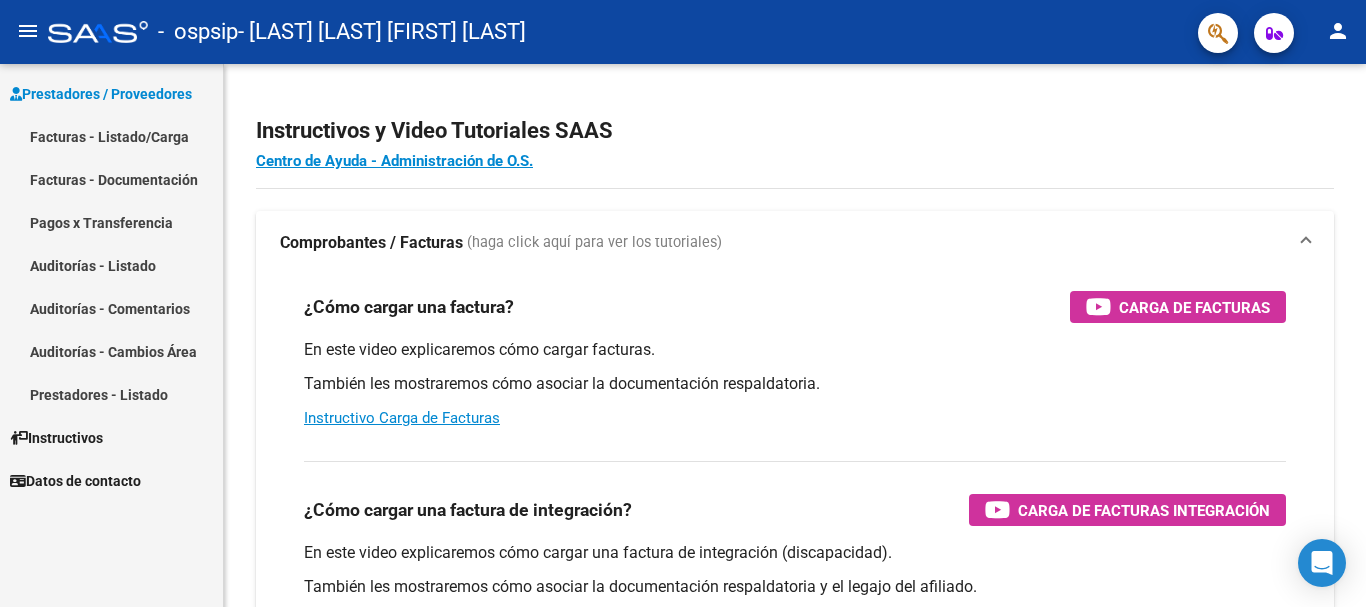 click on "Facturas - Listado/Carga" at bounding box center [111, 136] 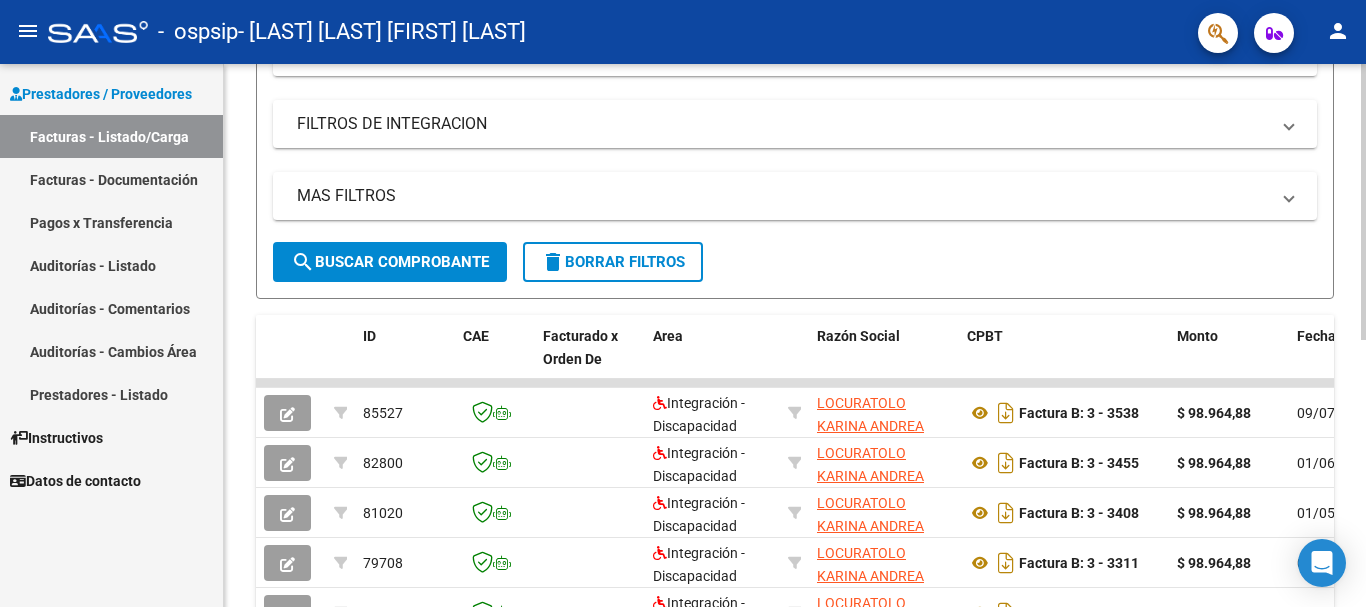 scroll, scrollTop: 366, scrollLeft: 0, axis: vertical 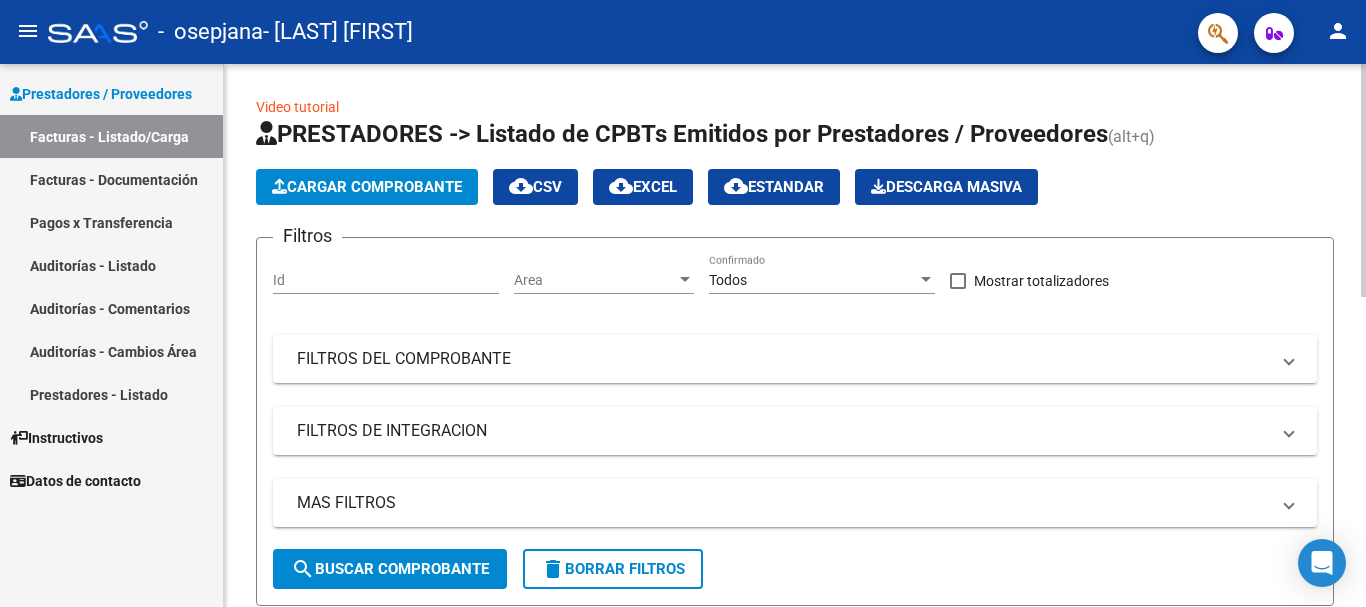 click on "Cargar Comprobante" 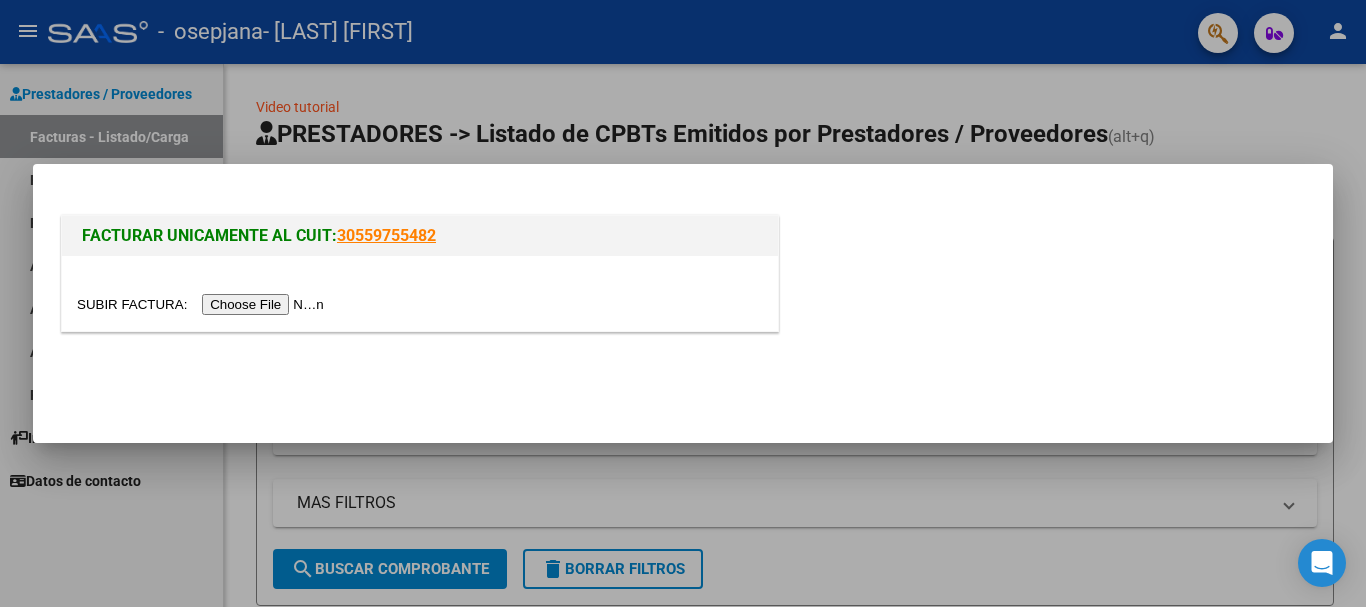 click at bounding box center [203, 304] 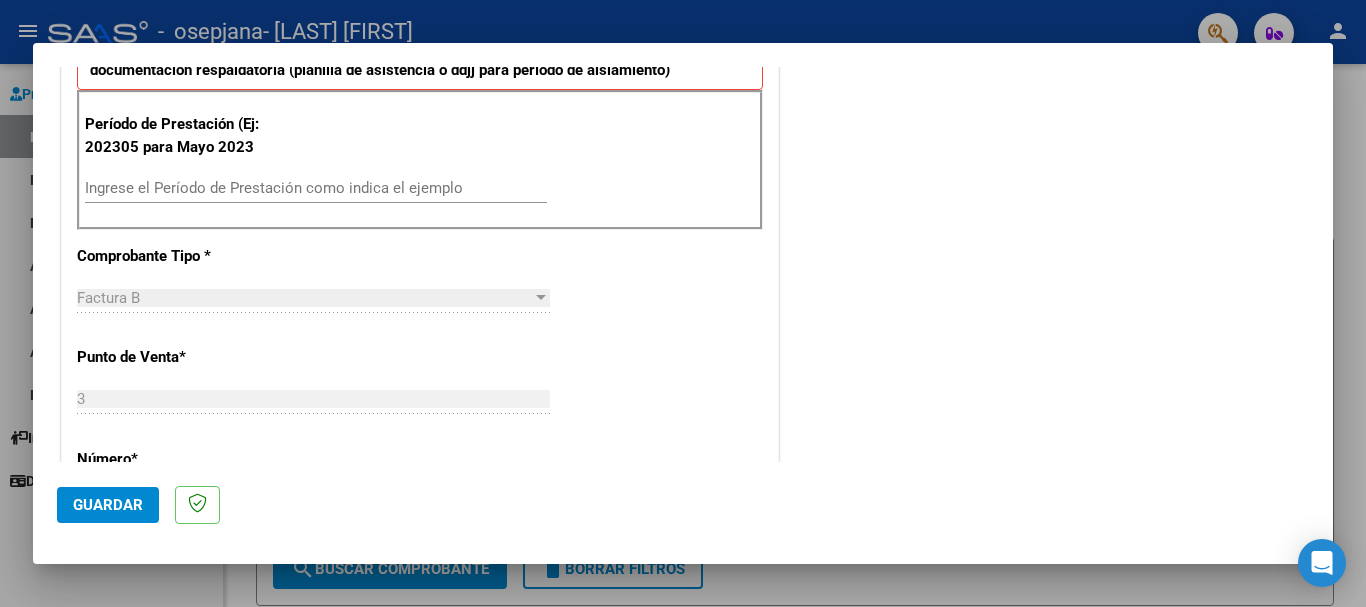 scroll, scrollTop: 494, scrollLeft: 0, axis: vertical 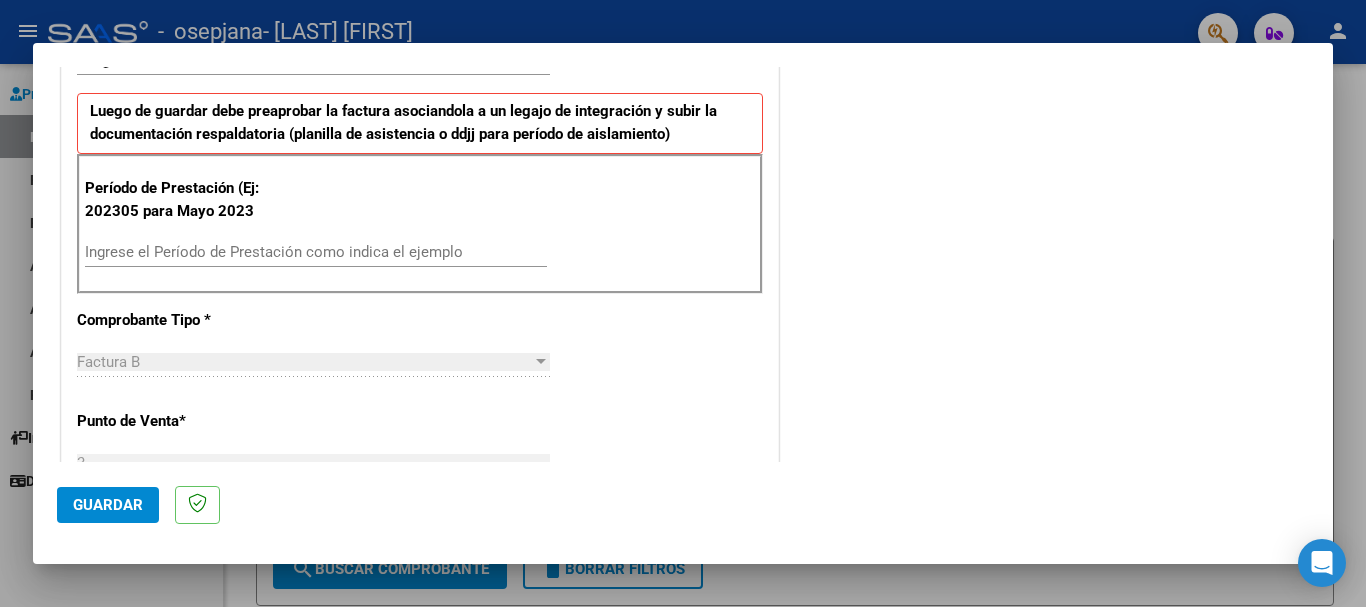 click on "Ingrese el Período de Prestación como indica el ejemplo" at bounding box center (316, 252) 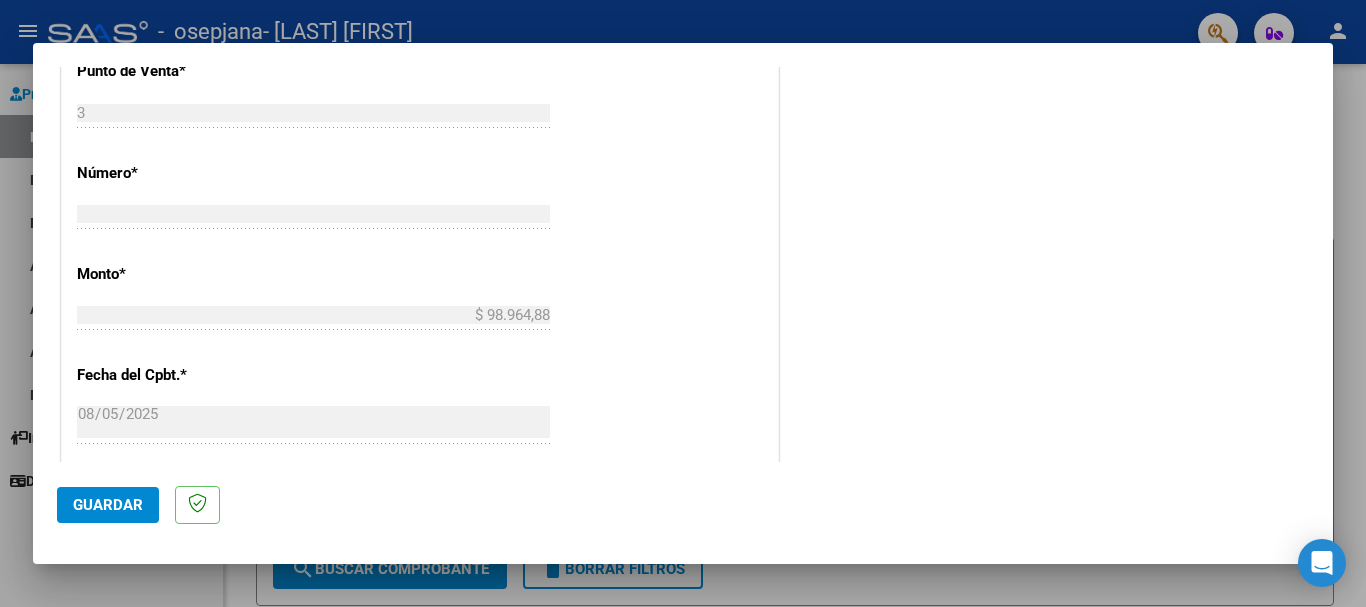 scroll, scrollTop: 1327, scrollLeft: 0, axis: vertical 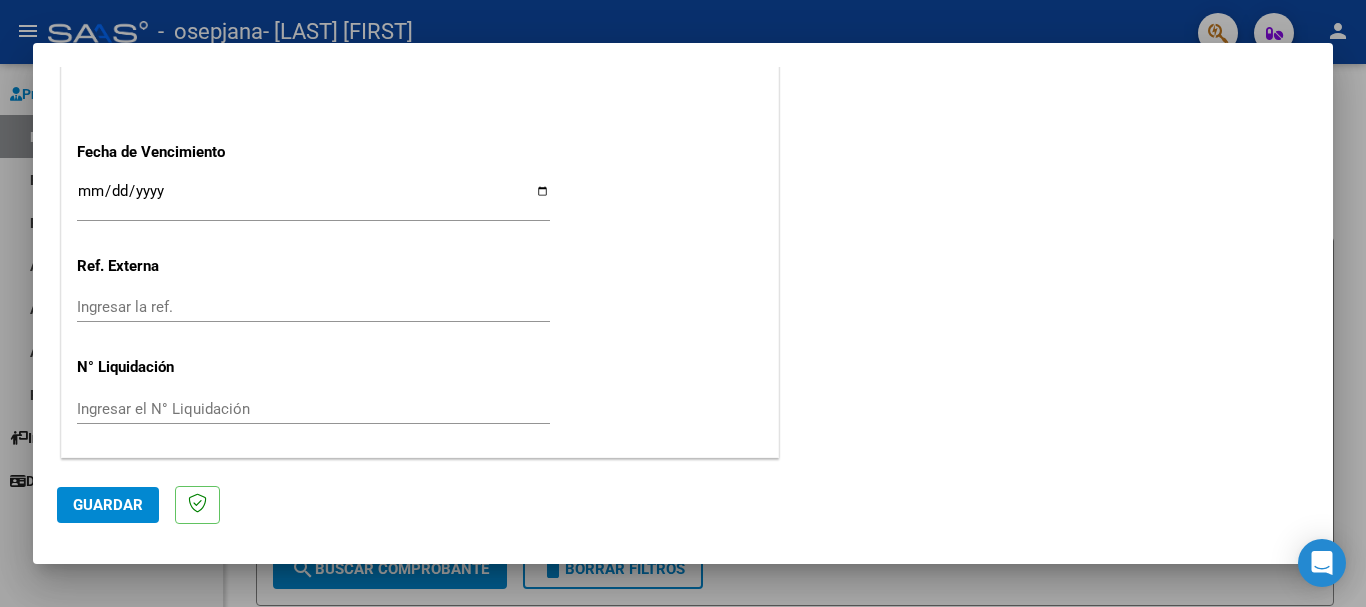 type on "202507" 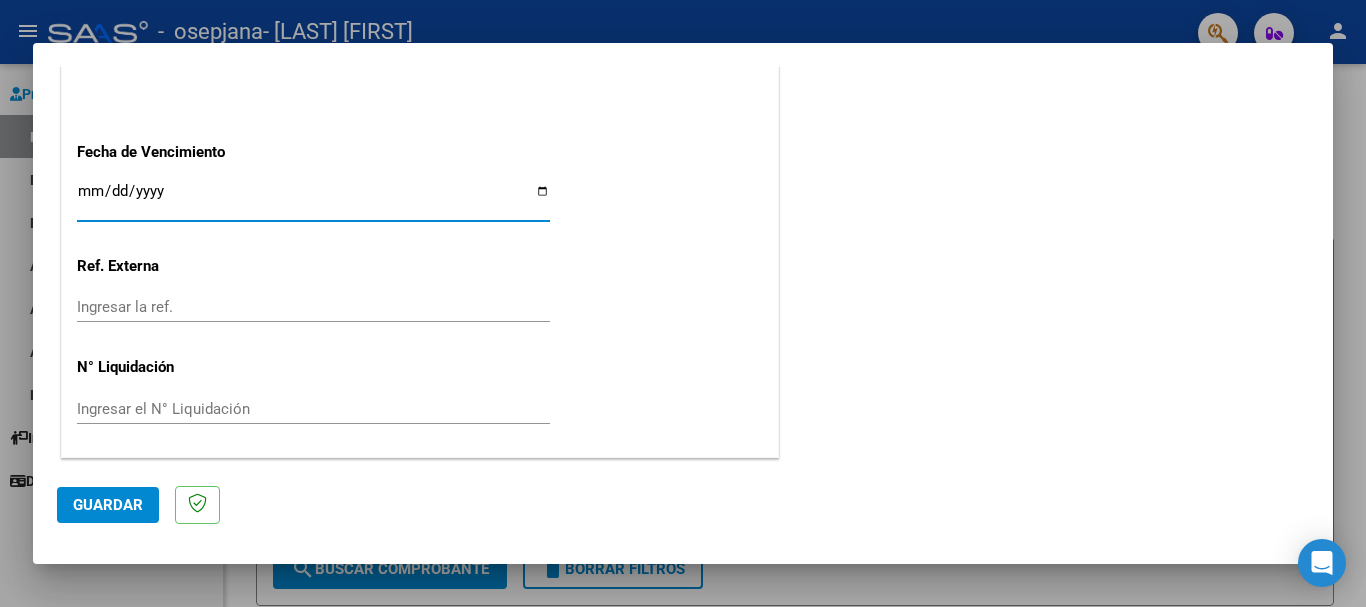 click on "Ingresar la fecha" at bounding box center [313, 199] 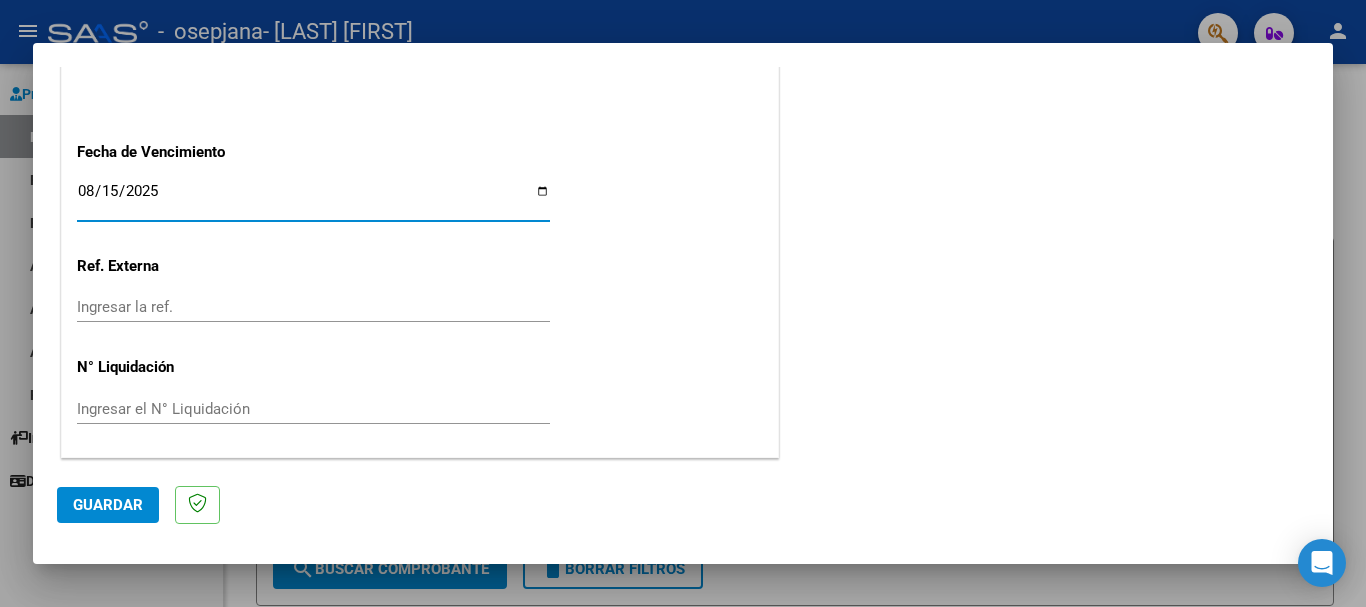 type on "2025-08-15" 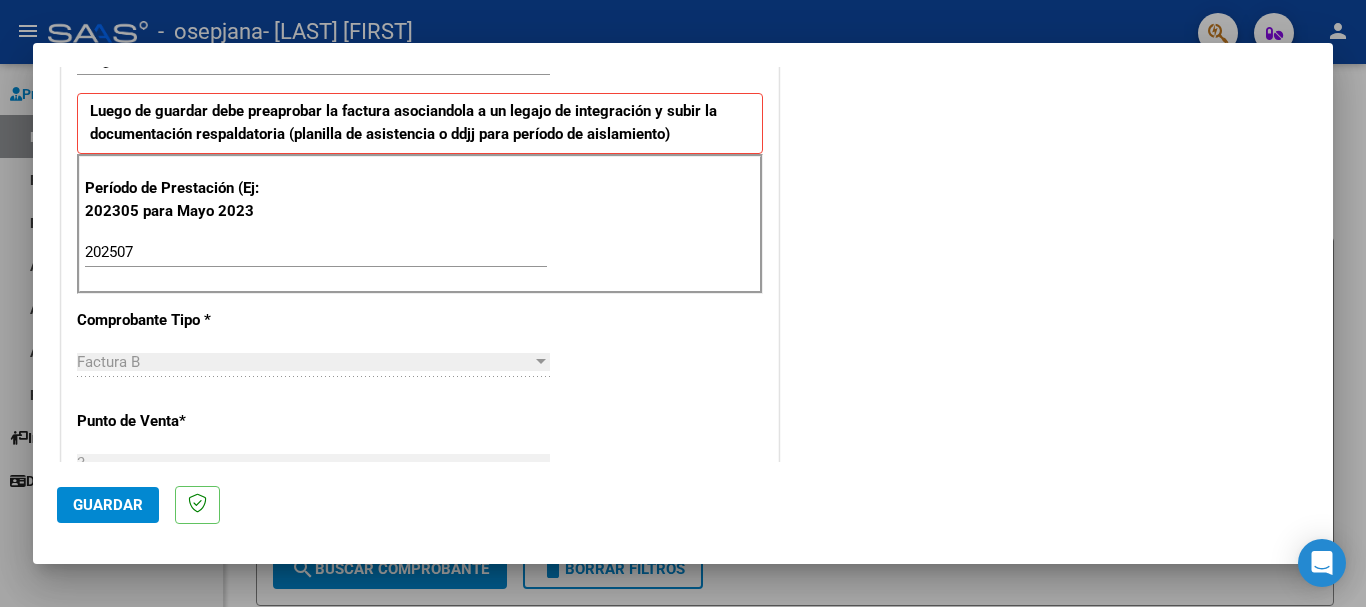 scroll, scrollTop: 0, scrollLeft: 0, axis: both 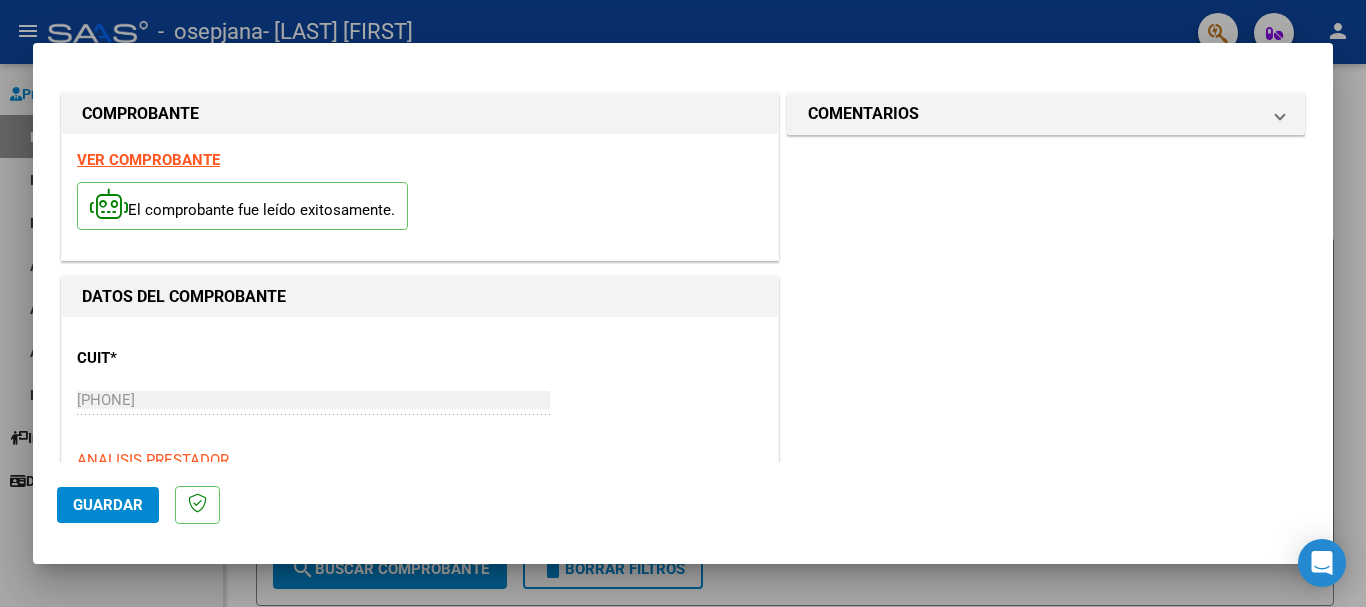 click on "Guardar" 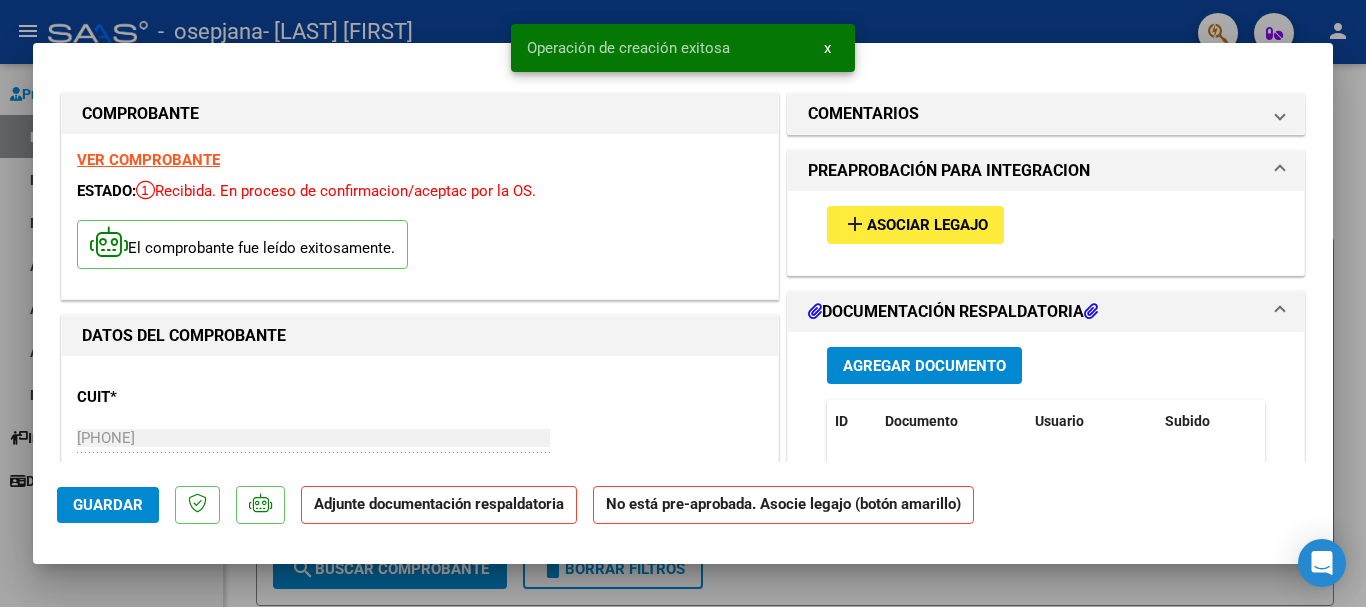 click on "add Asociar Legajo" at bounding box center (915, 224) 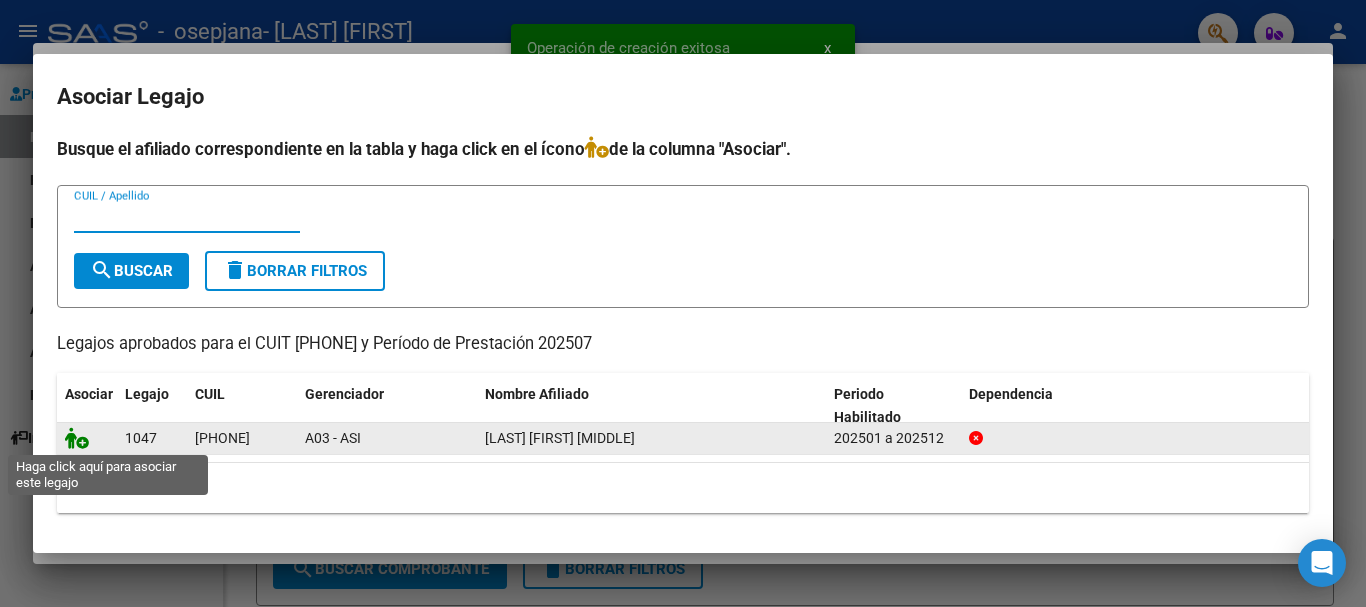 click 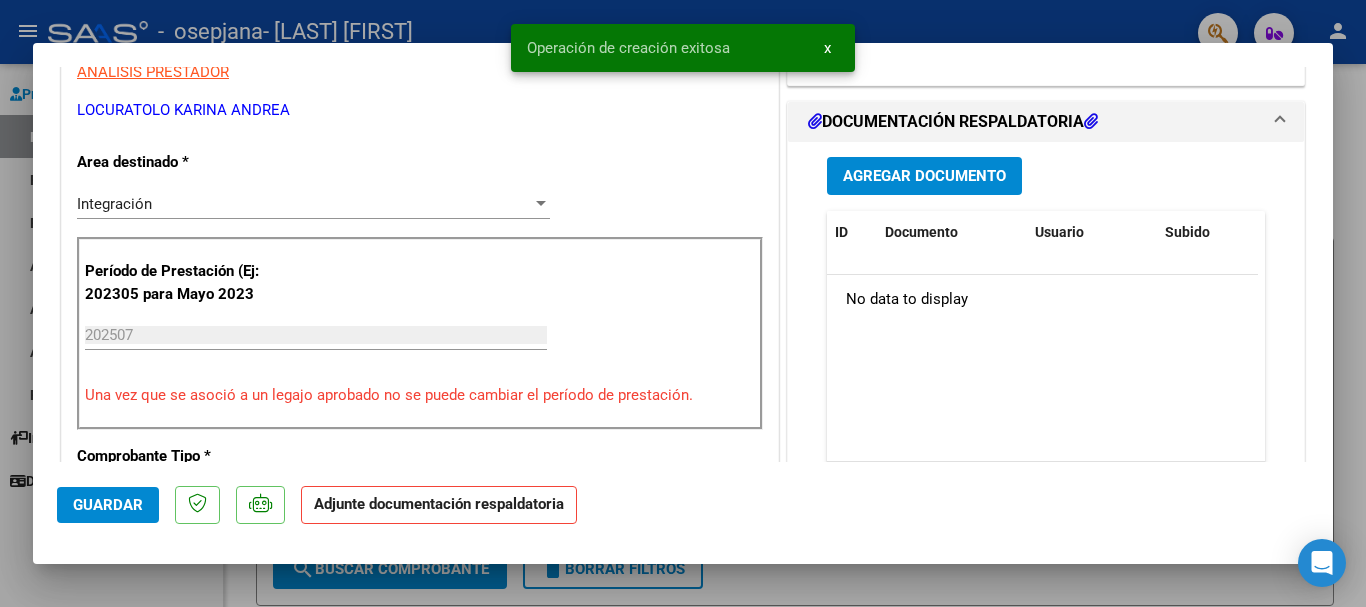 scroll, scrollTop: 333, scrollLeft: 0, axis: vertical 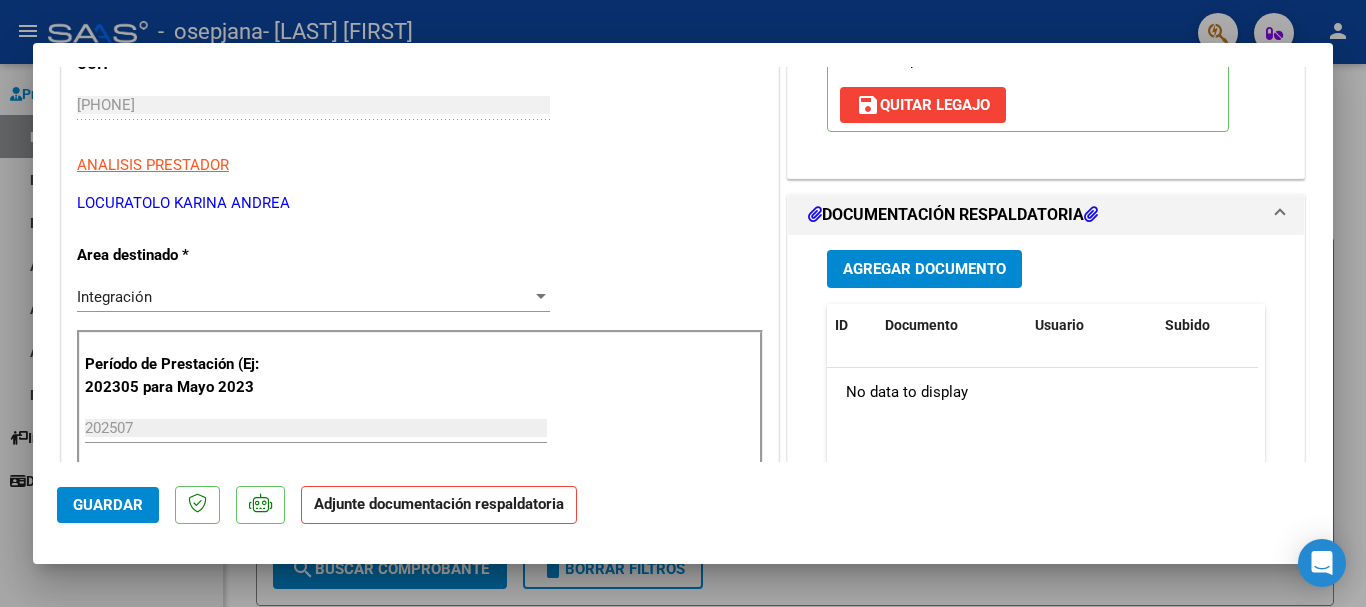 click on "Agregar Documento" at bounding box center [924, 270] 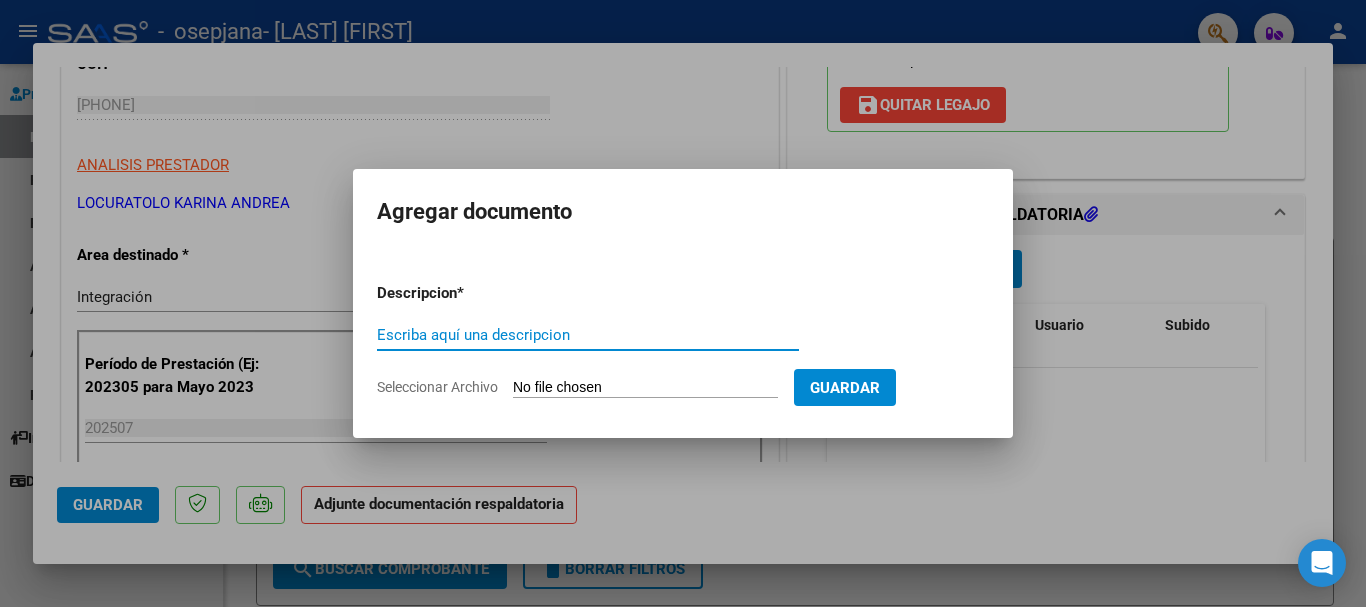 click on "Escriba aquí una descripcion" at bounding box center (588, 335) 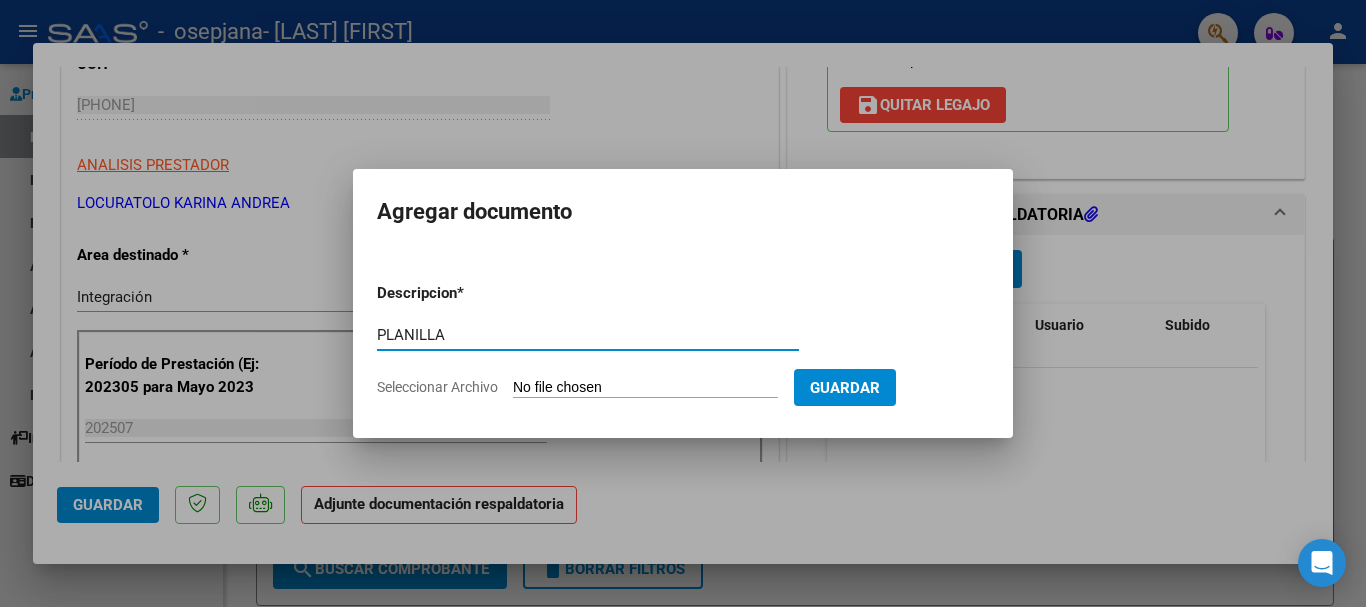 type on "PLANILLA" 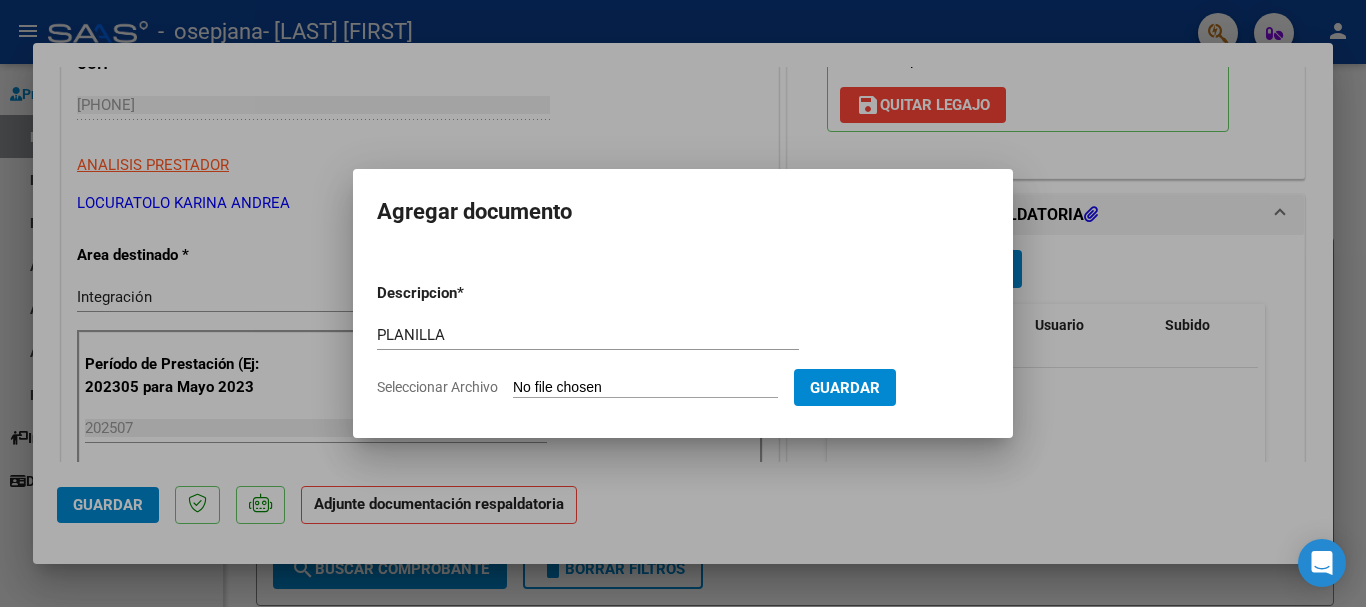 type on "C:\fakepath\PLANILLA DE ASISTENCIA JULIO TAHIEL MANSILLA 8.pdf" 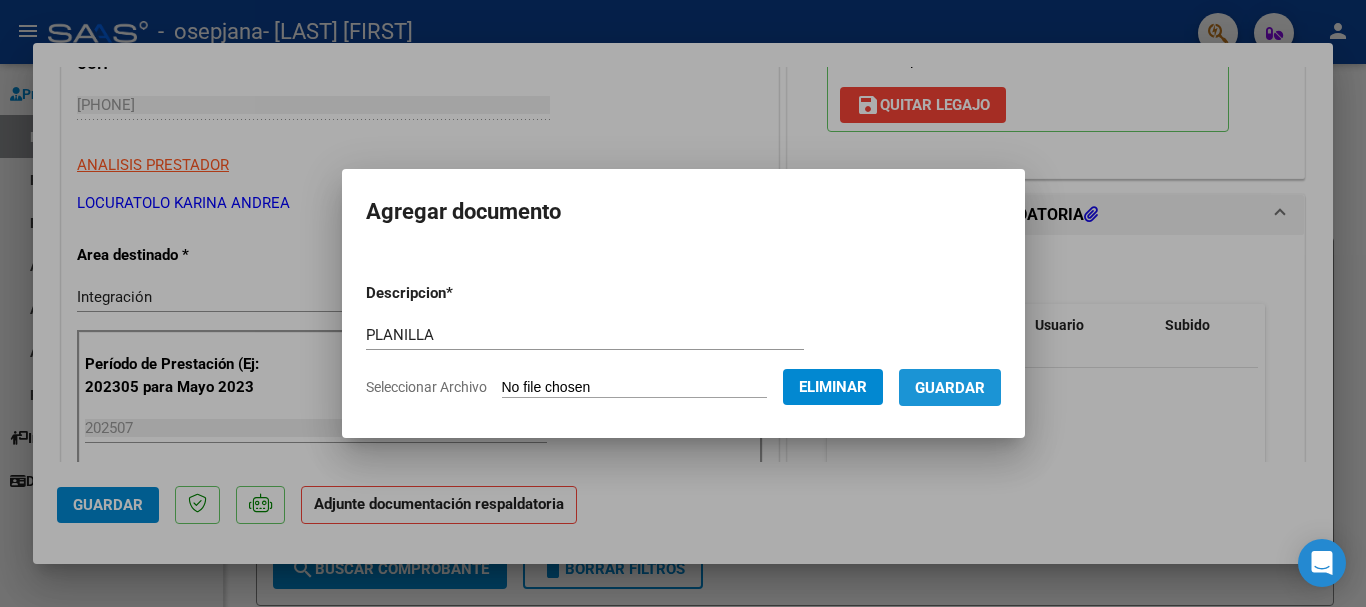 click on "Guardar" at bounding box center (950, 388) 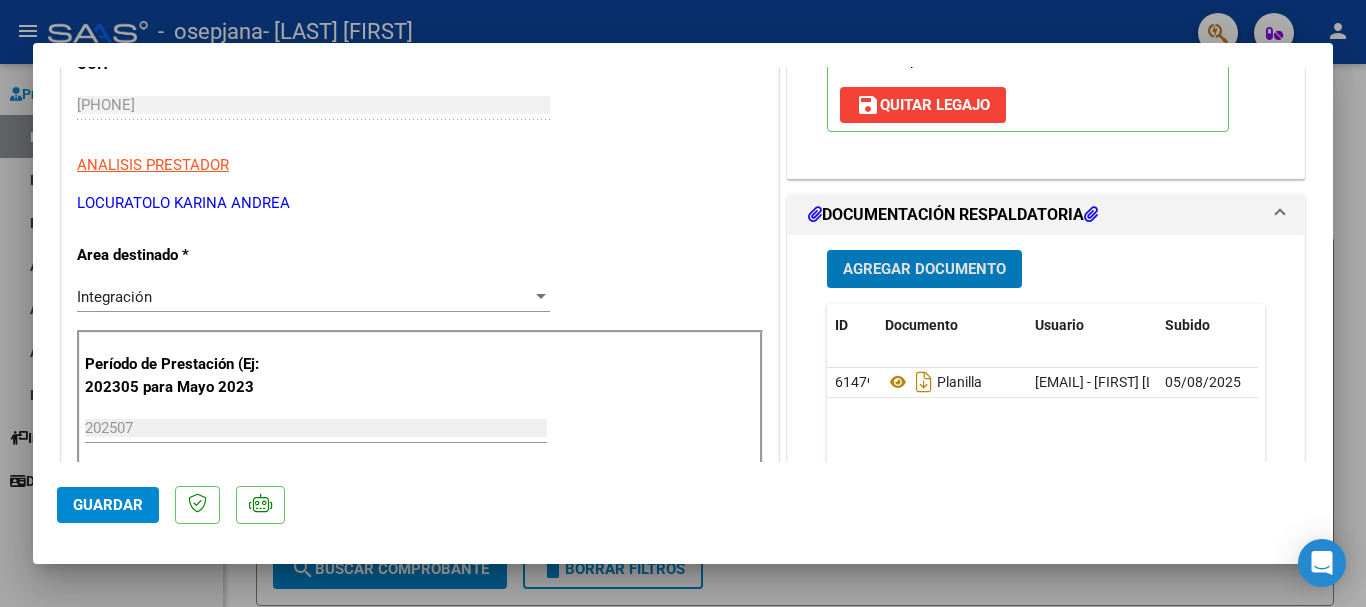 click on "Agregar Documento" at bounding box center [924, 270] 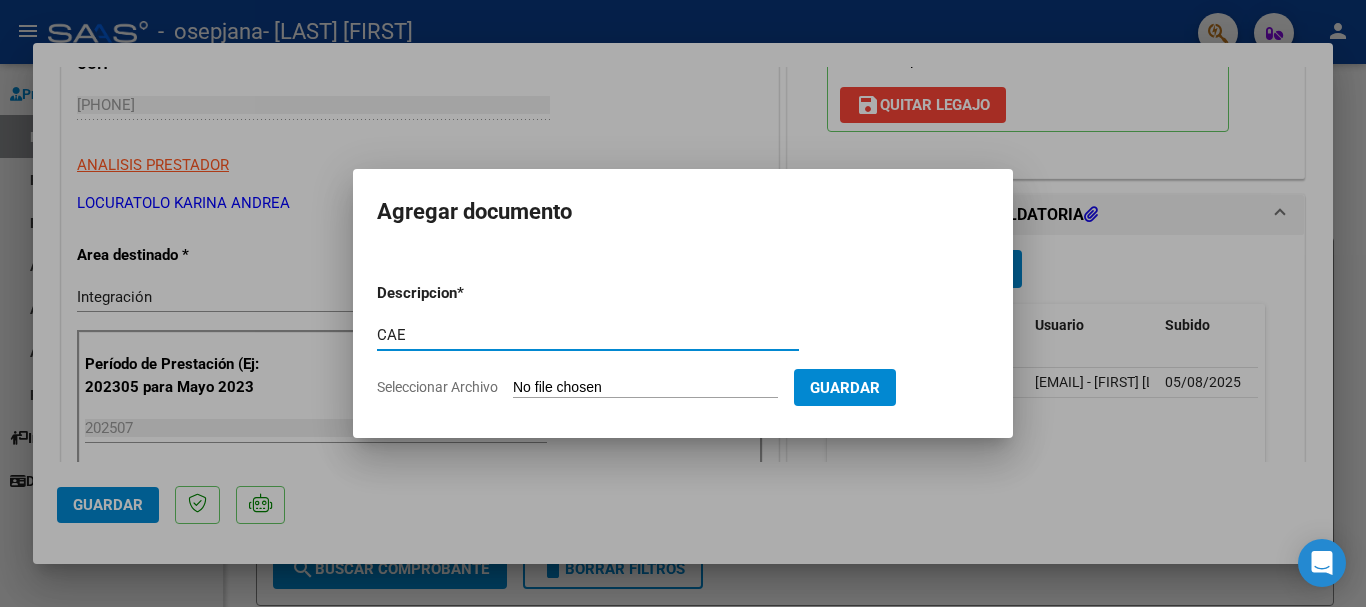type on "CAE" 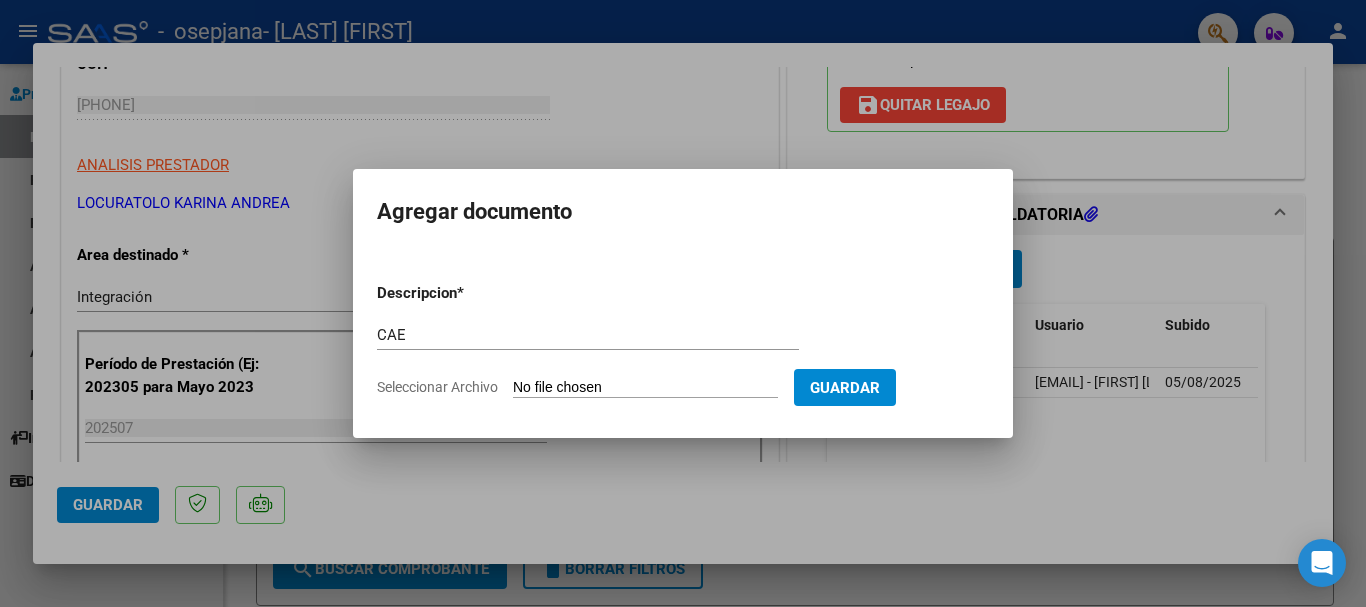 type on "C:\fakepath\CAE 3597.pdf" 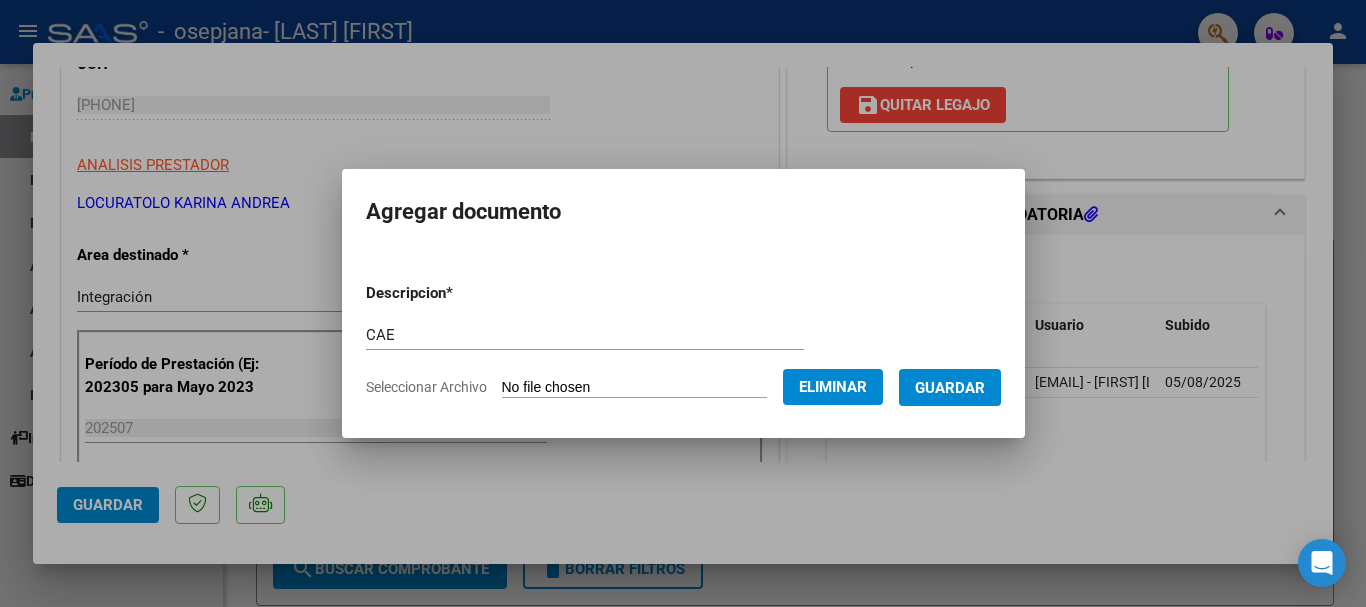 click on "Guardar" at bounding box center [950, 388] 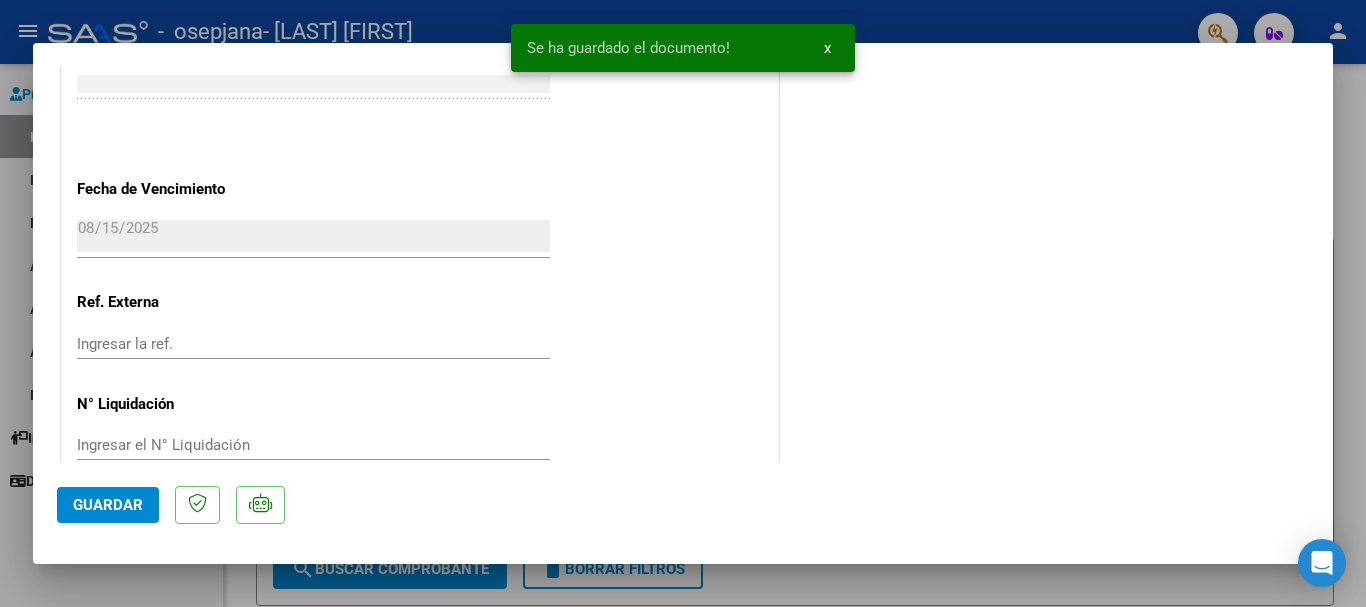 scroll, scrollTop: 1395, scrollLeft: 0, axis: vertical 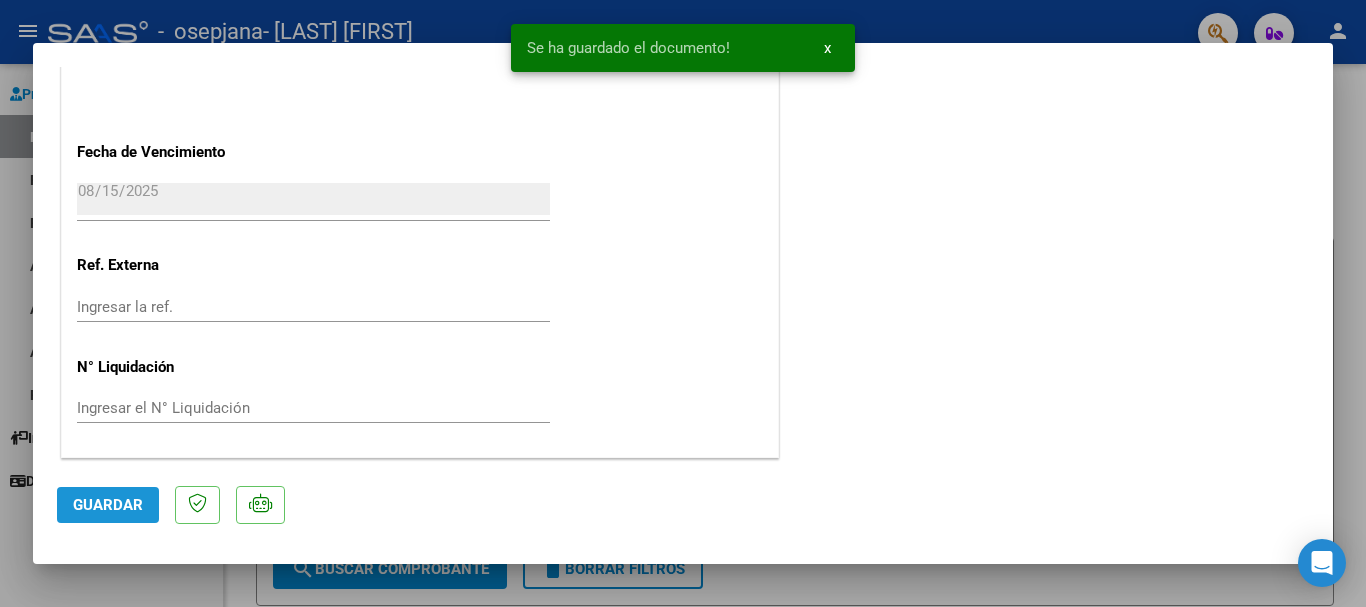 click on "Guardar" 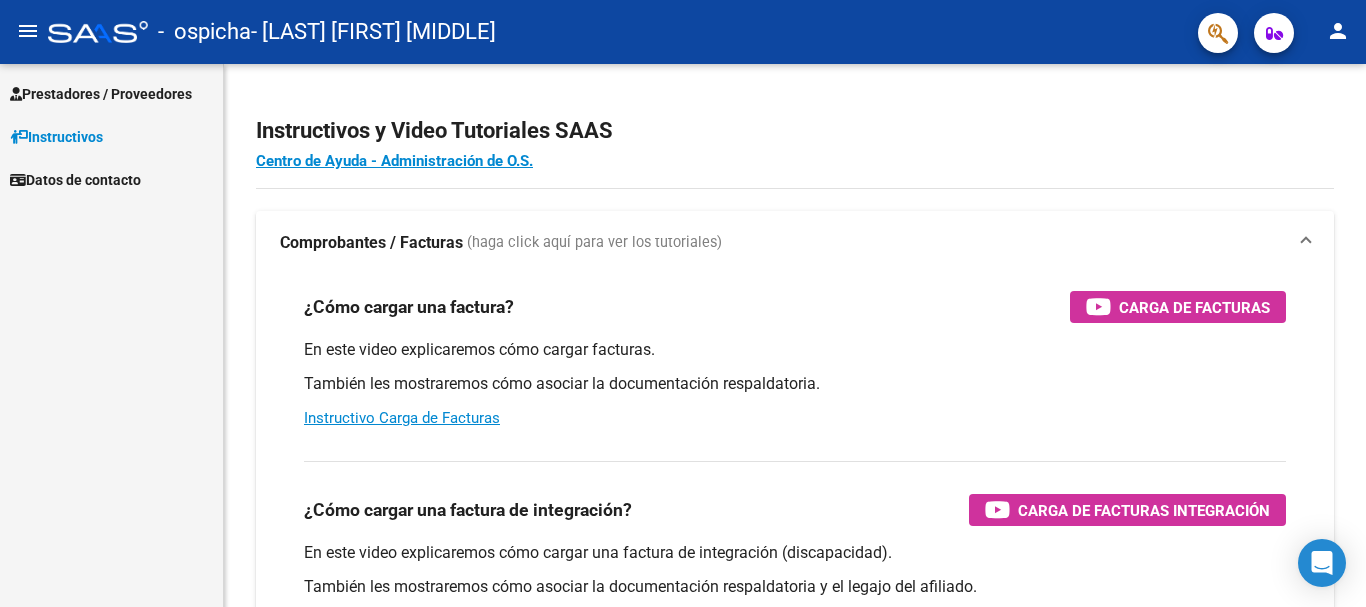 scroll, scrollTop: 0, scrollLeft: 0, axis: both 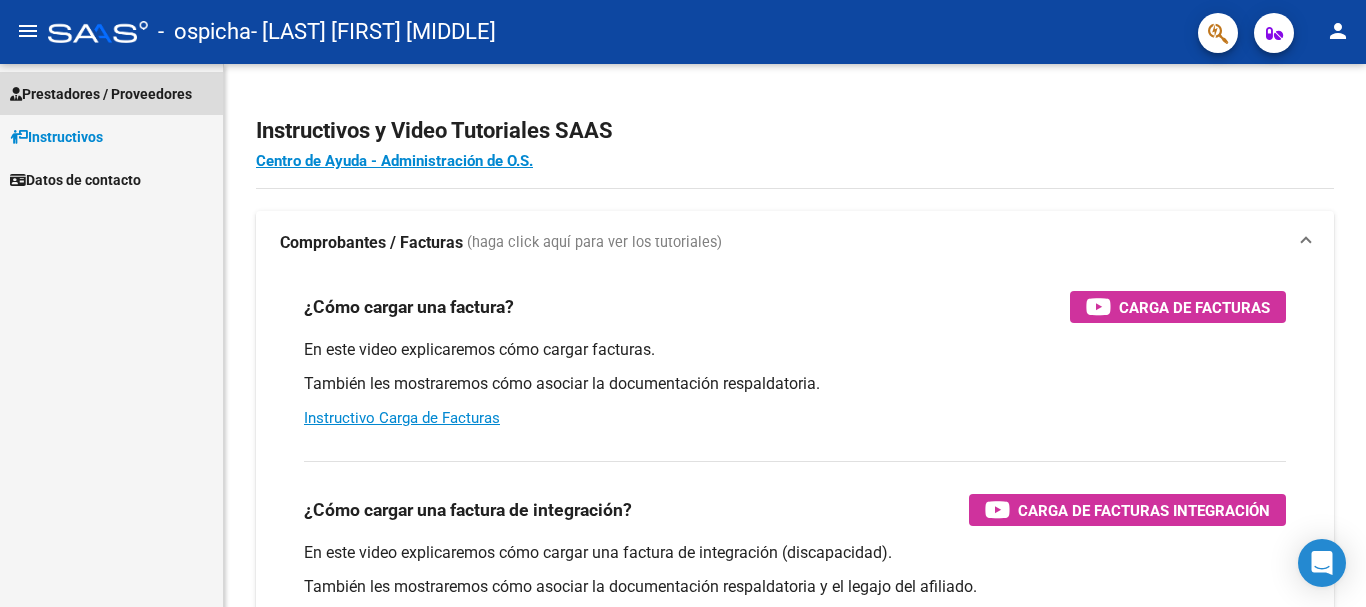 click on "Prestadores / Proveedores" at bounding box center (101, 94) 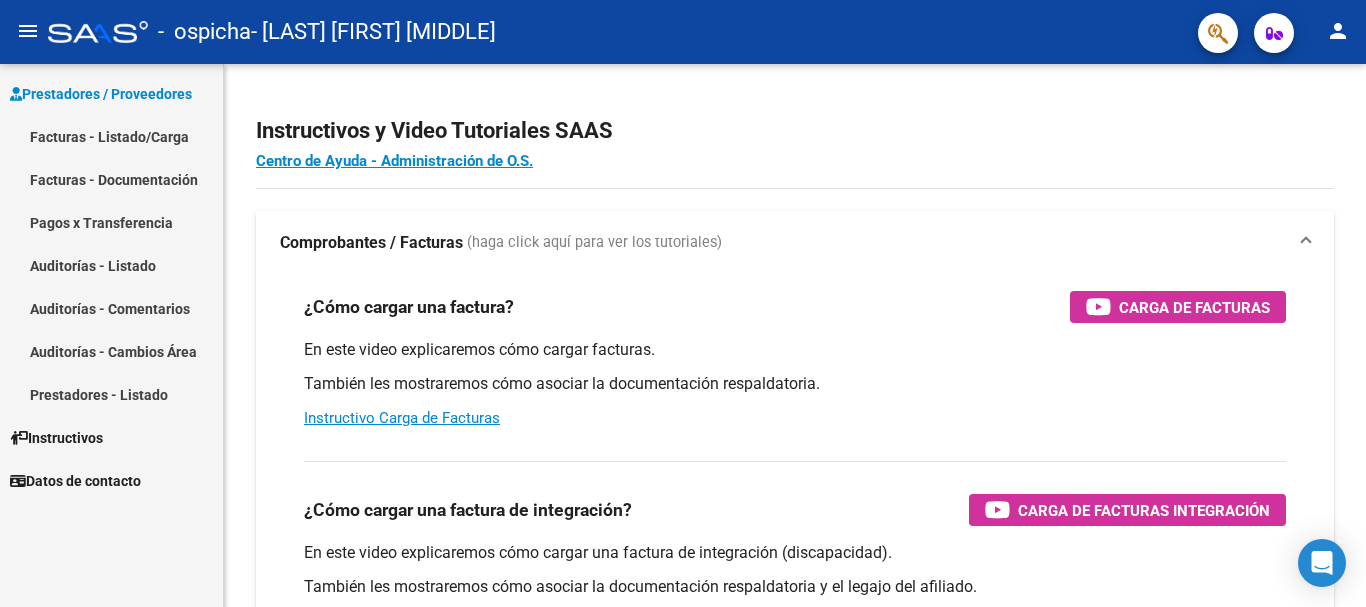 click on "Facturas - Listado/Carga" at bounding box center (111, 136) 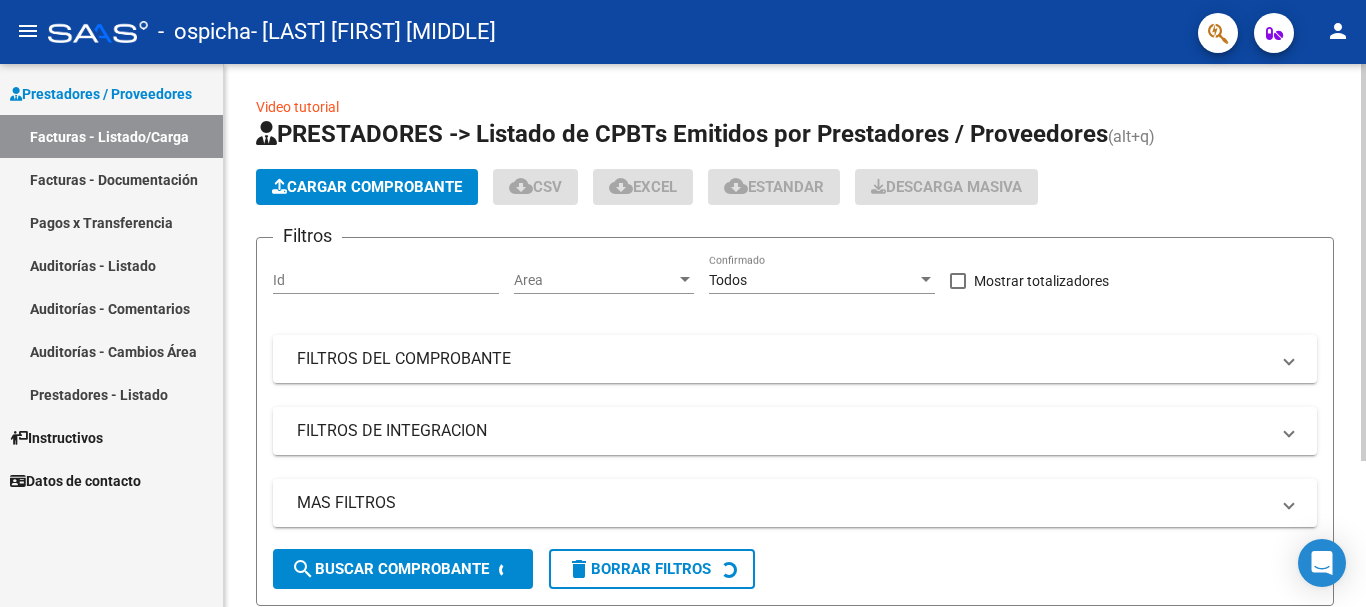 click on "Cargar Comprobante" 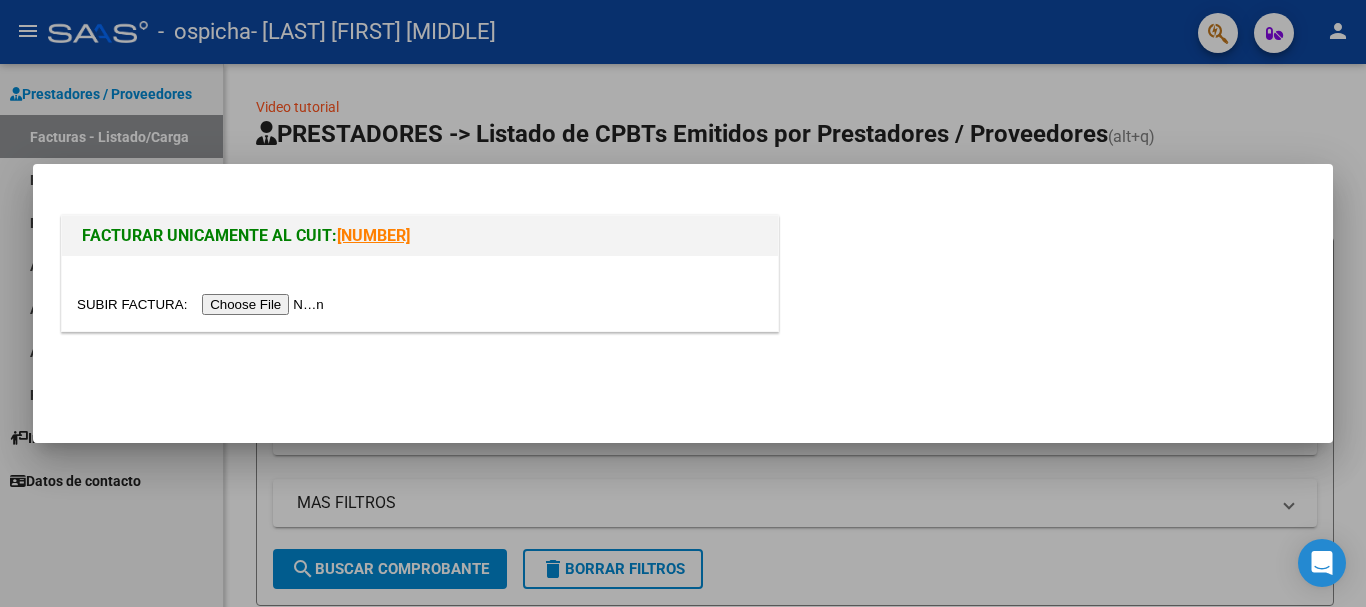 click at bounding box center (203, 304) 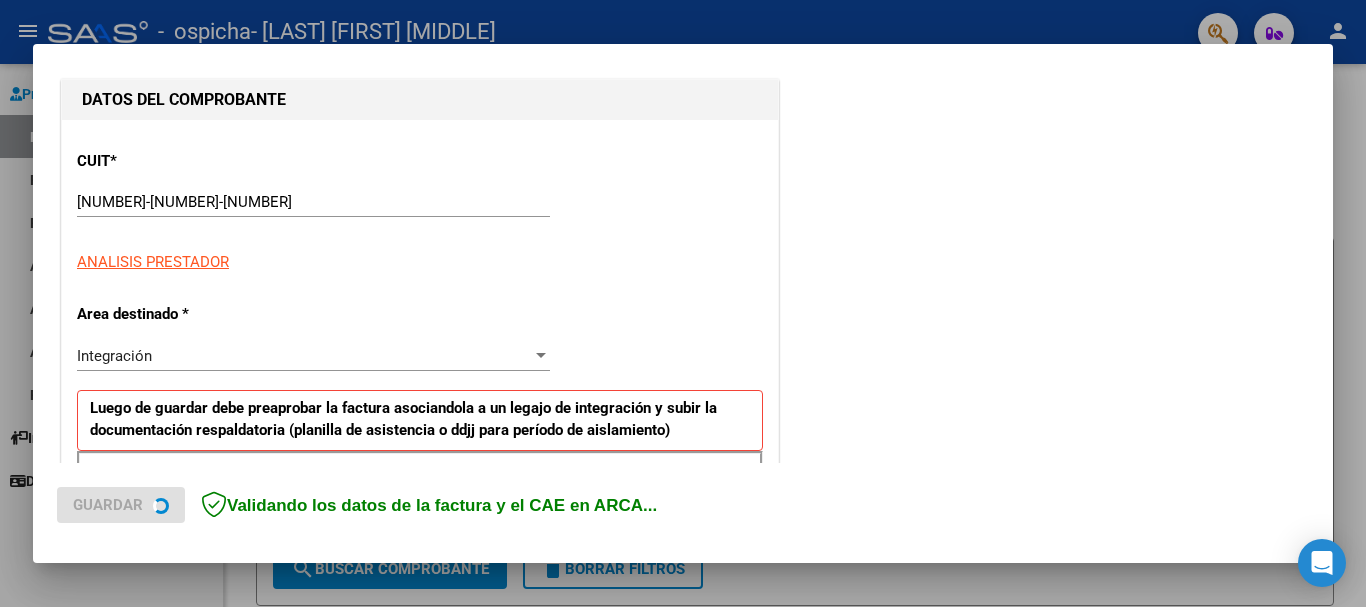 scroll, scrollTop: 500, scrollLeft: 0, axis: vertical 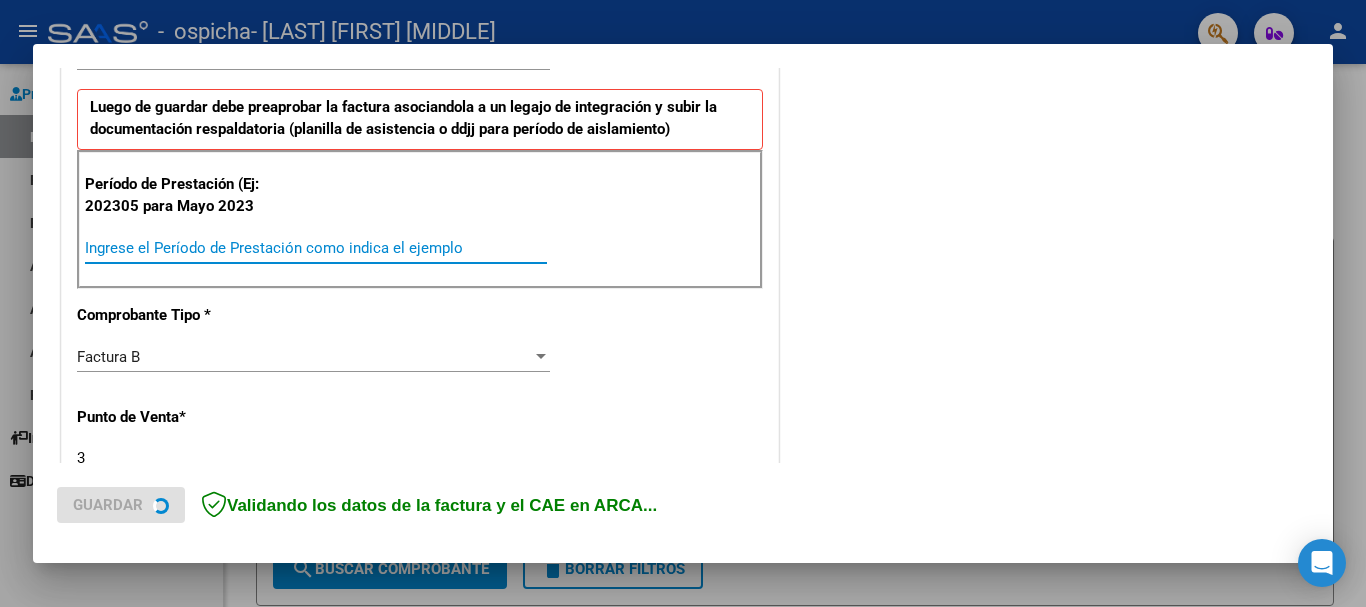 click on "Ingrese el Período de Prestación como indica el ejemplo" at bounding box center (316, 248) 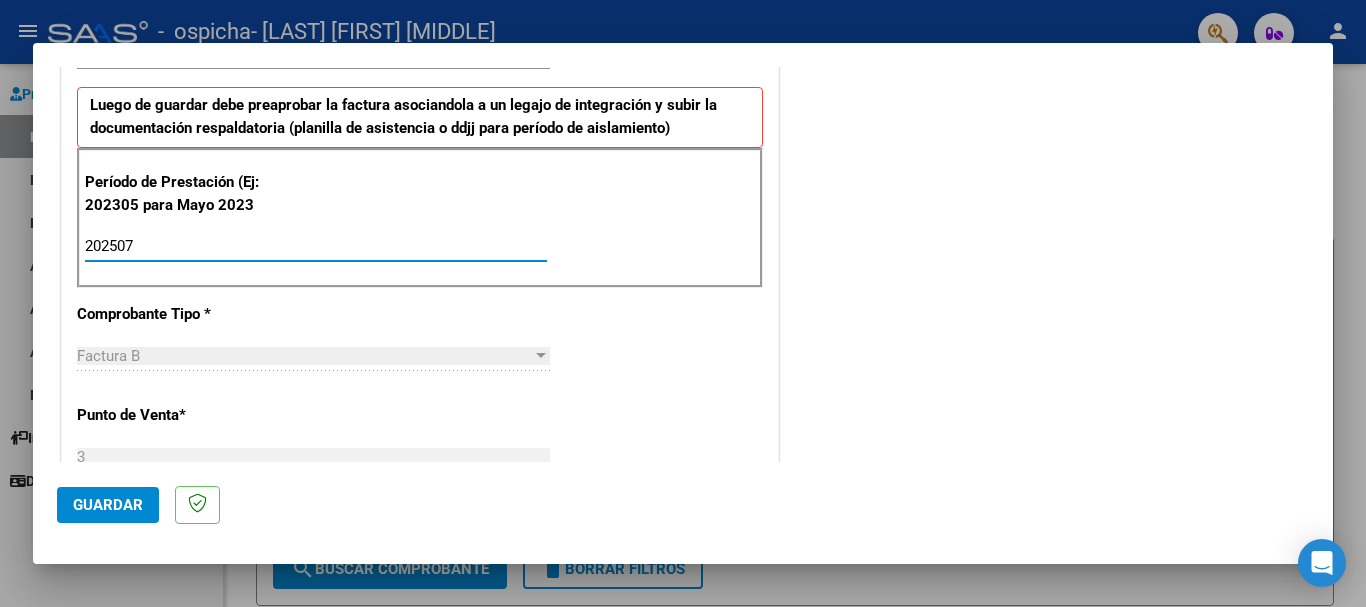 type on "202507" 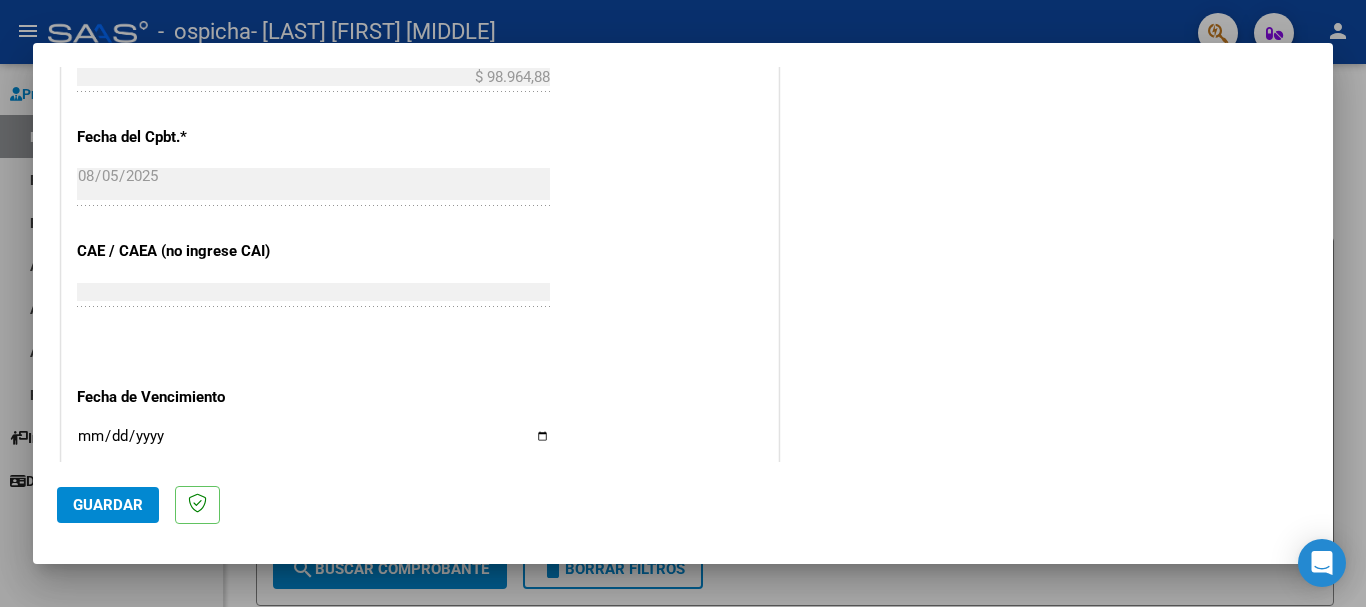 scroll, scrollTop: 1327, scrollLeft: 0, axis: vertical 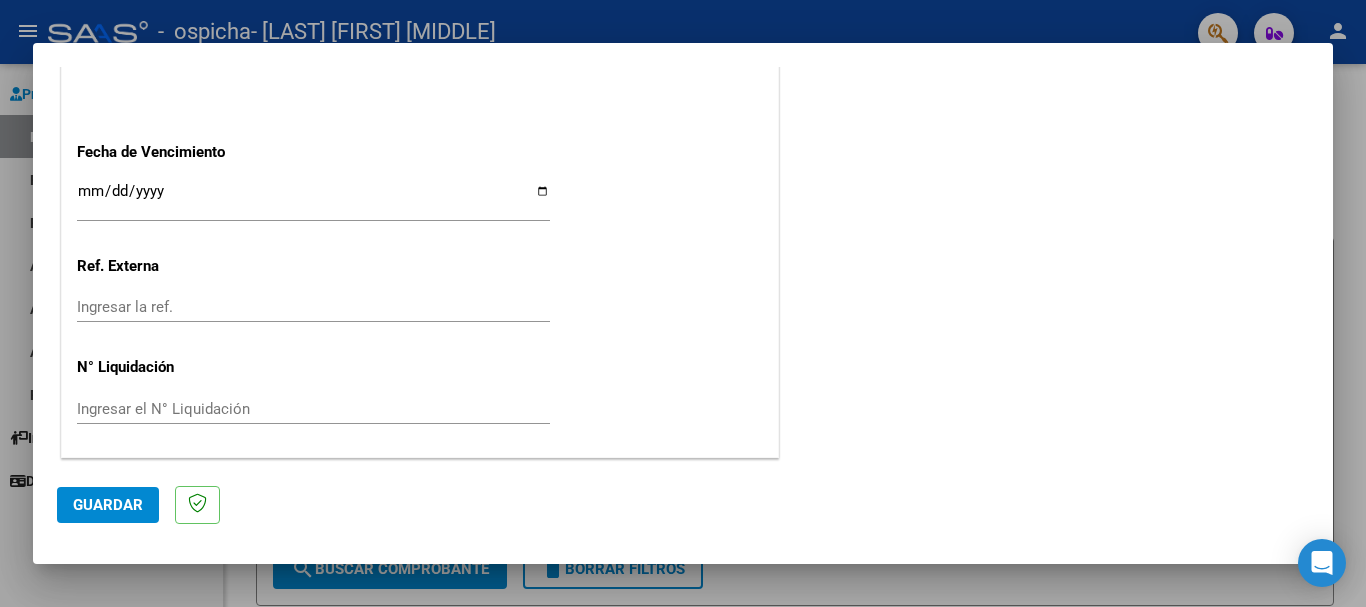 click on "Ingresar la fecha" at bounding box center (313, 199) 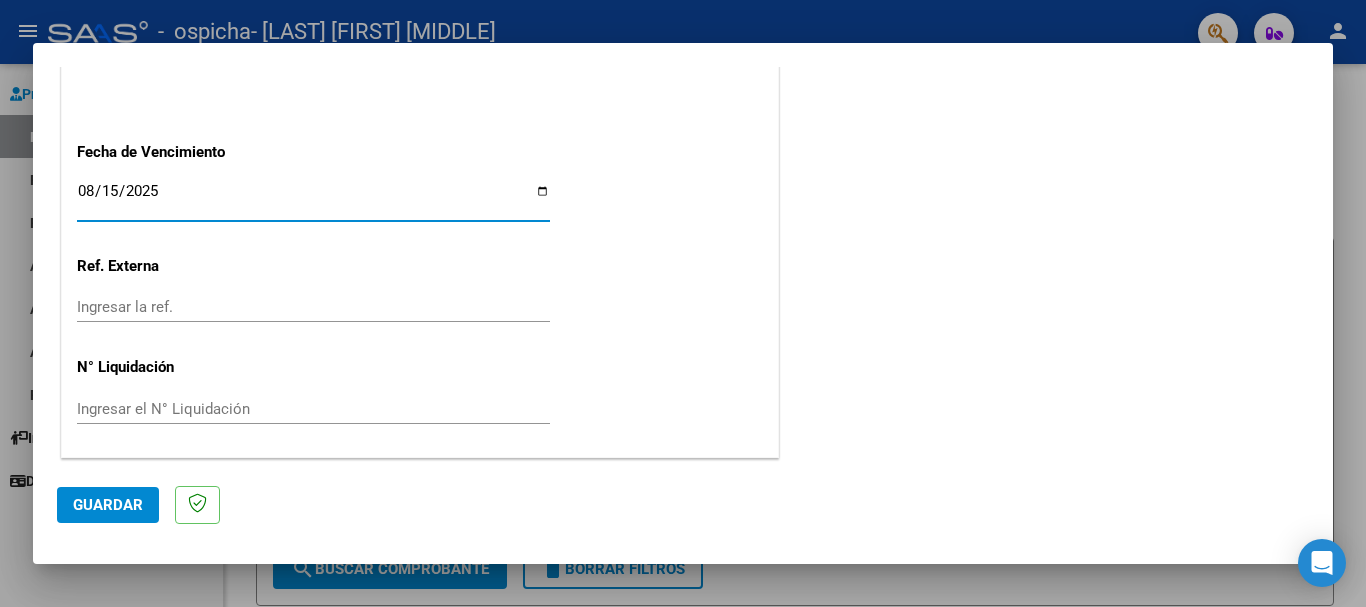 type on "2025-08-15" 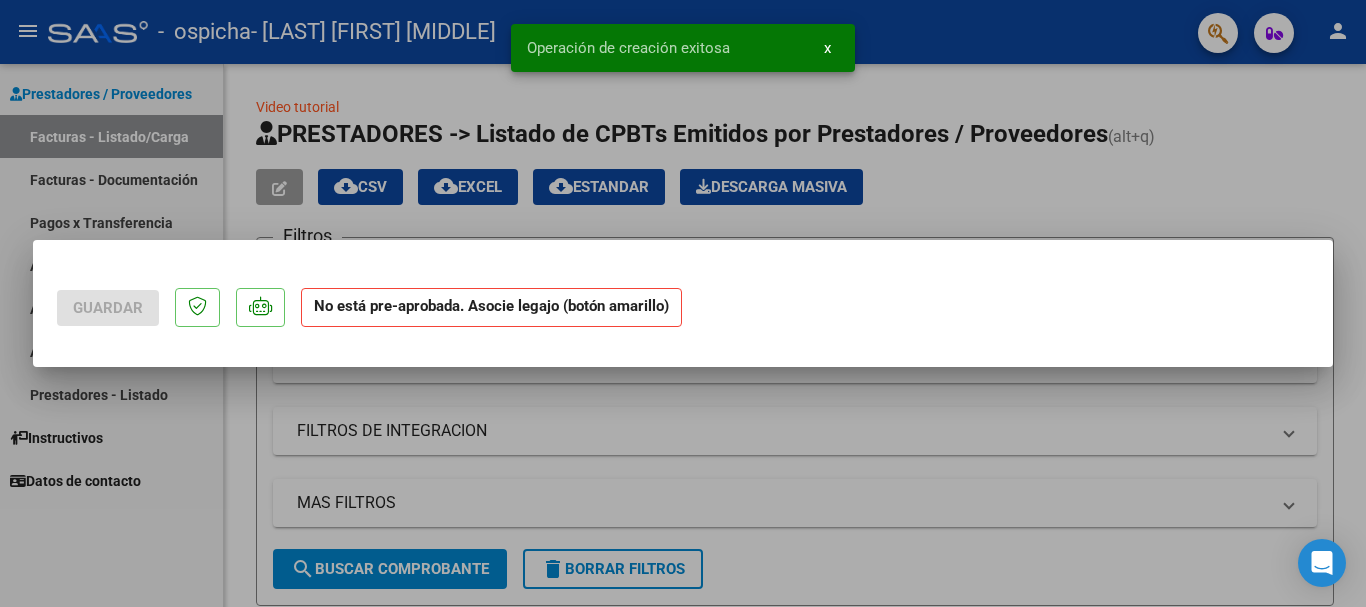 scroll, scrollTop: 0, scrollLeft: 0, axis: both 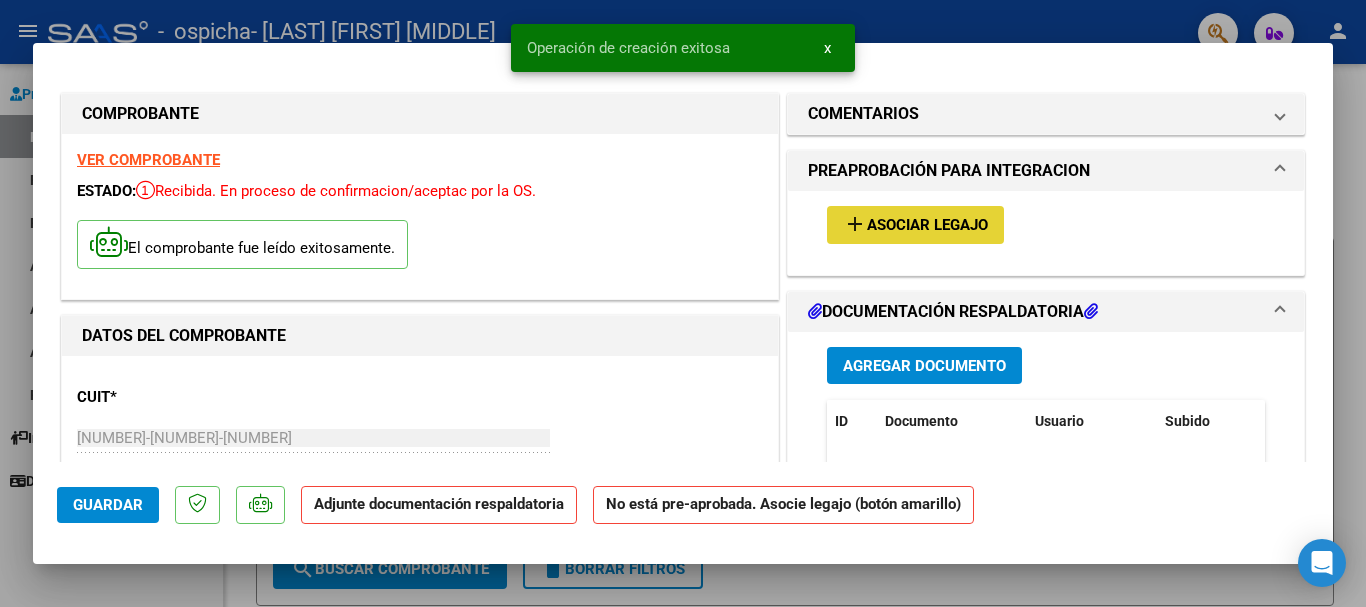 click on "add Asociar Legajo" at bounding box center [915, 224] 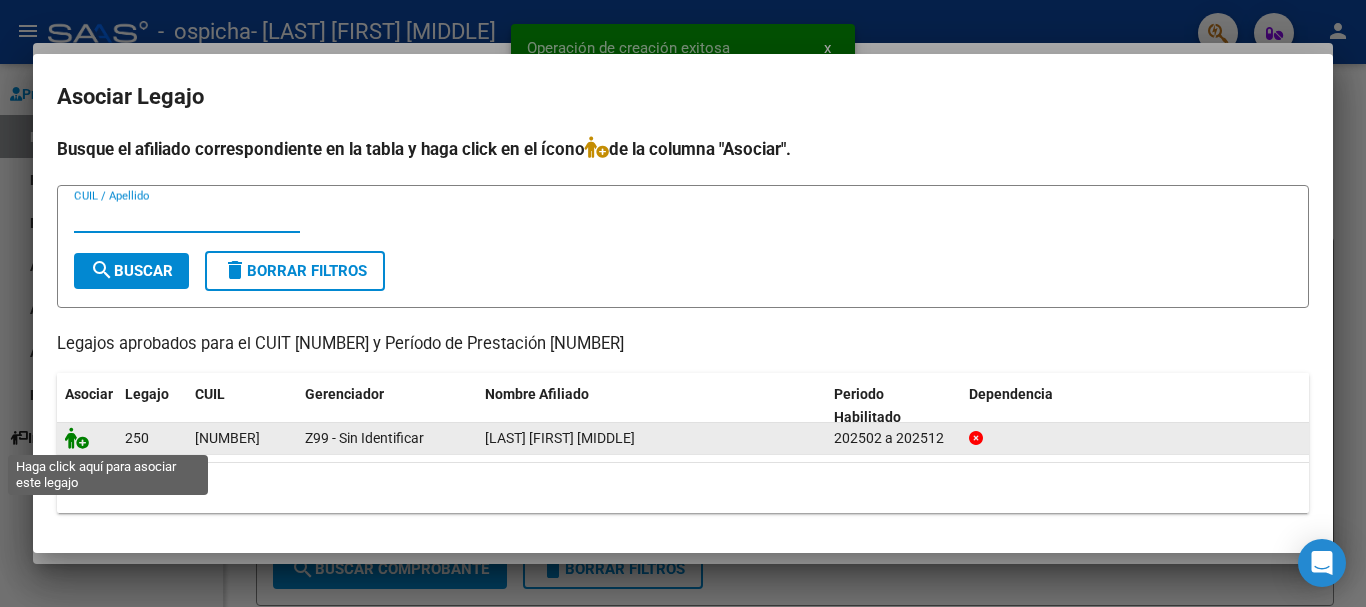 click 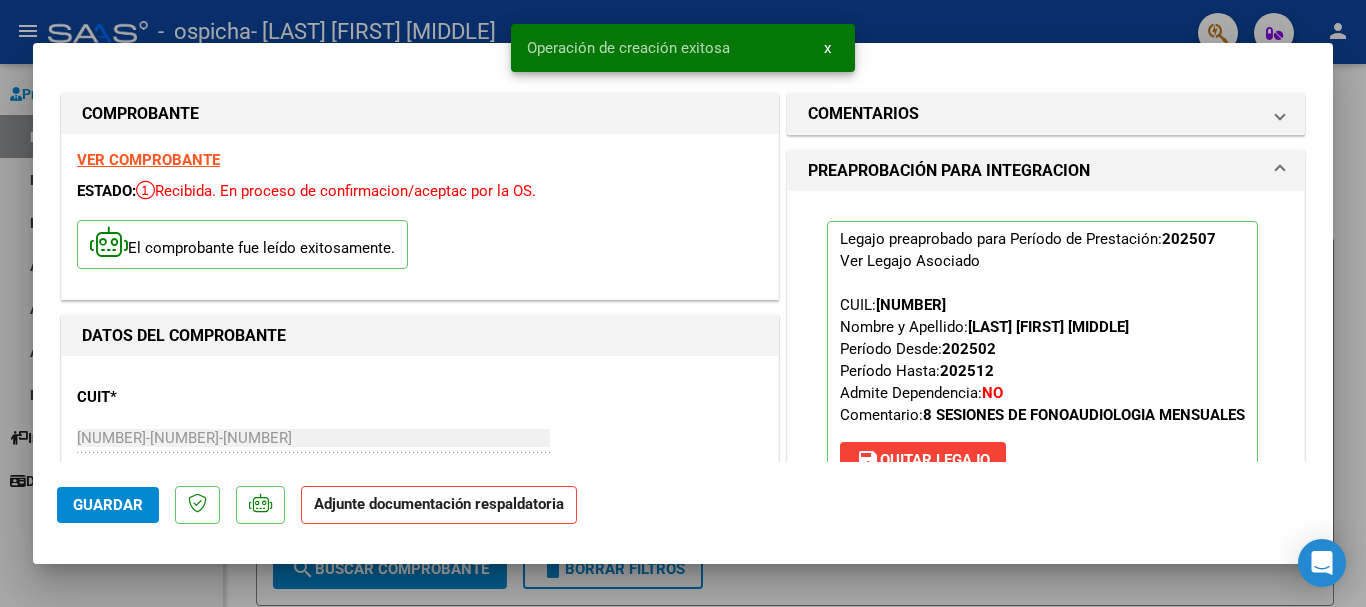 scroll, scrollTop: 333, scrollLeft: 0, axis: vertical 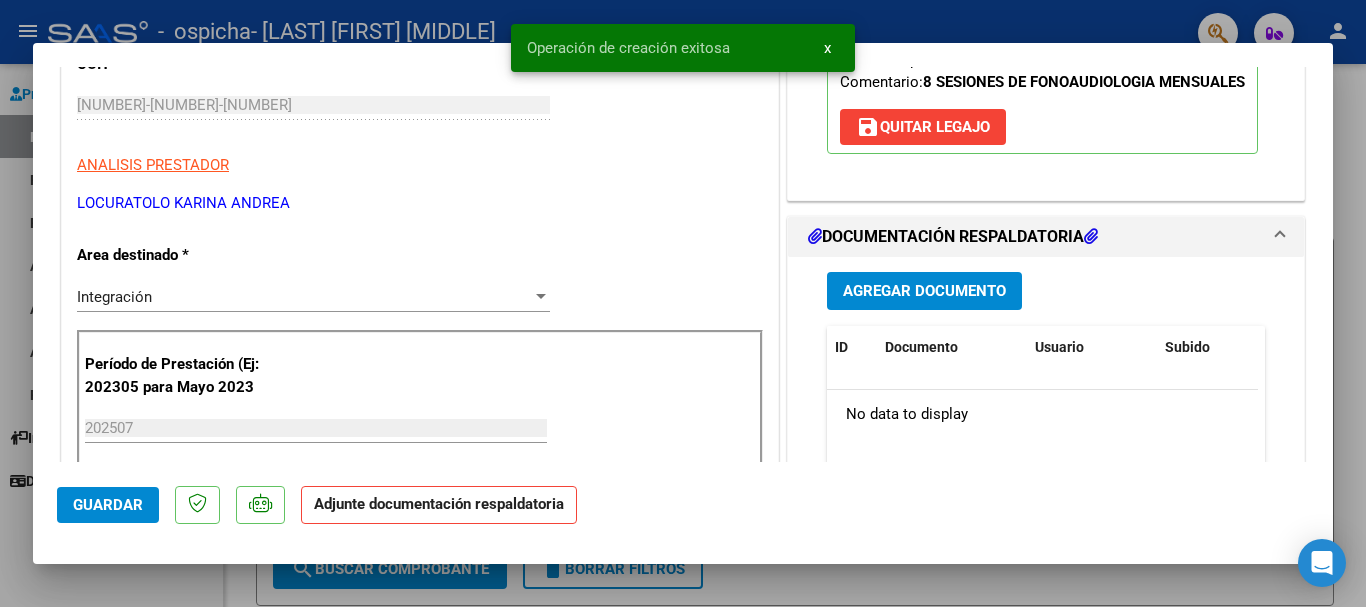 click on "Agregar Documento" at bounding box center [924, 292] 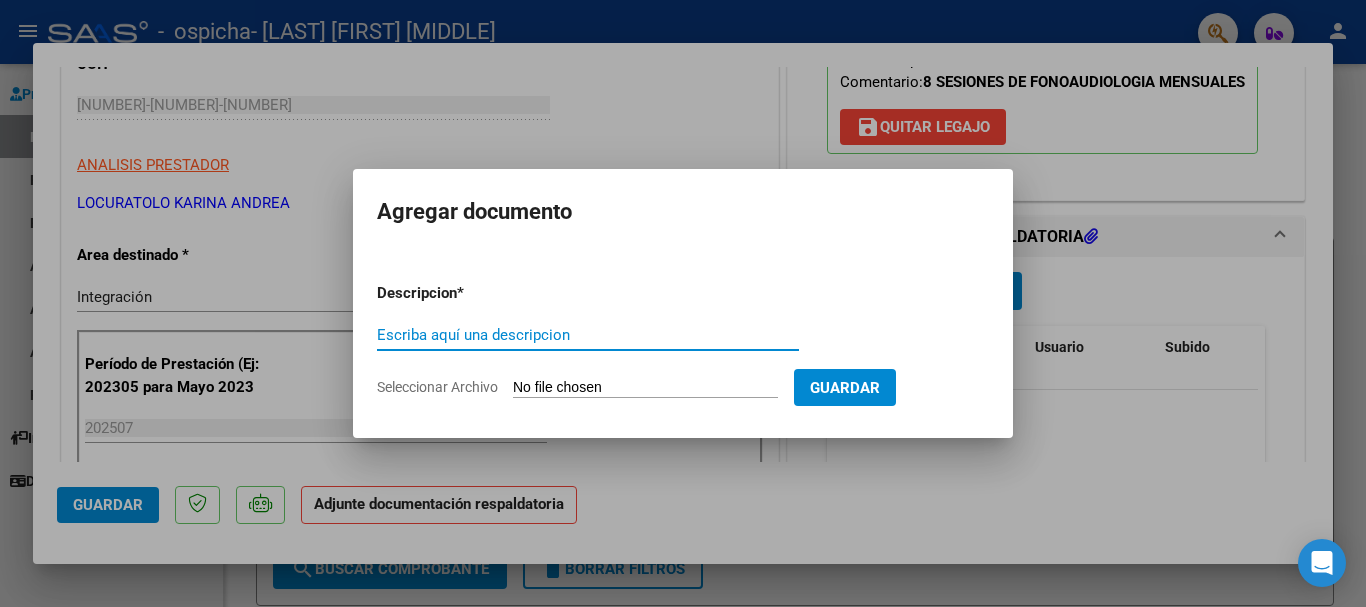 click on "Escriba aquí una descripcion" at bounding box center (588, 335) 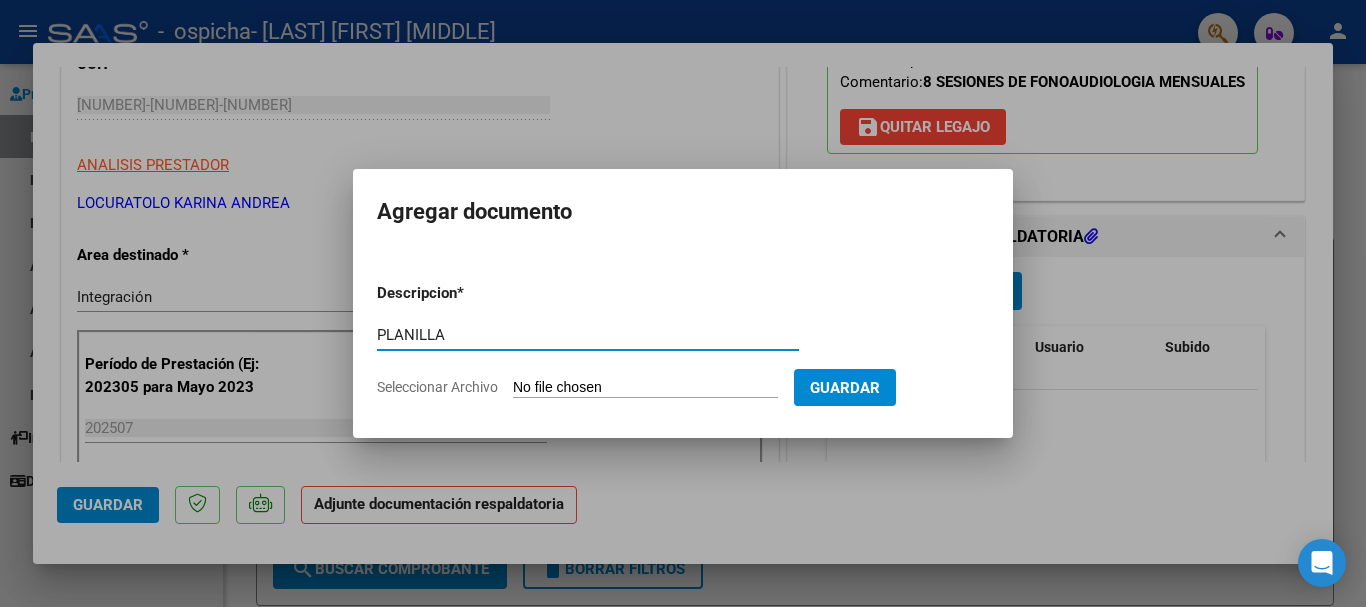 type on "PLANILLA" 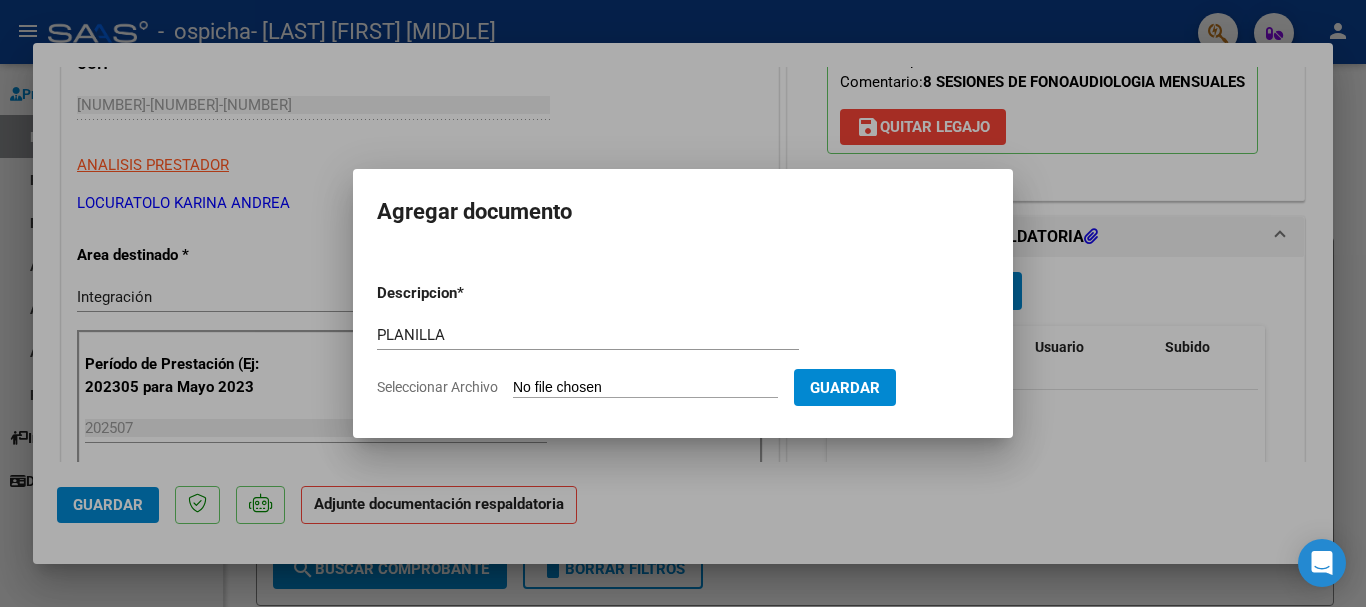 type on "C:\fakepath\PLANILLA DE ASISTENCIA JULIO LEON LEDESMA 8.pdf" 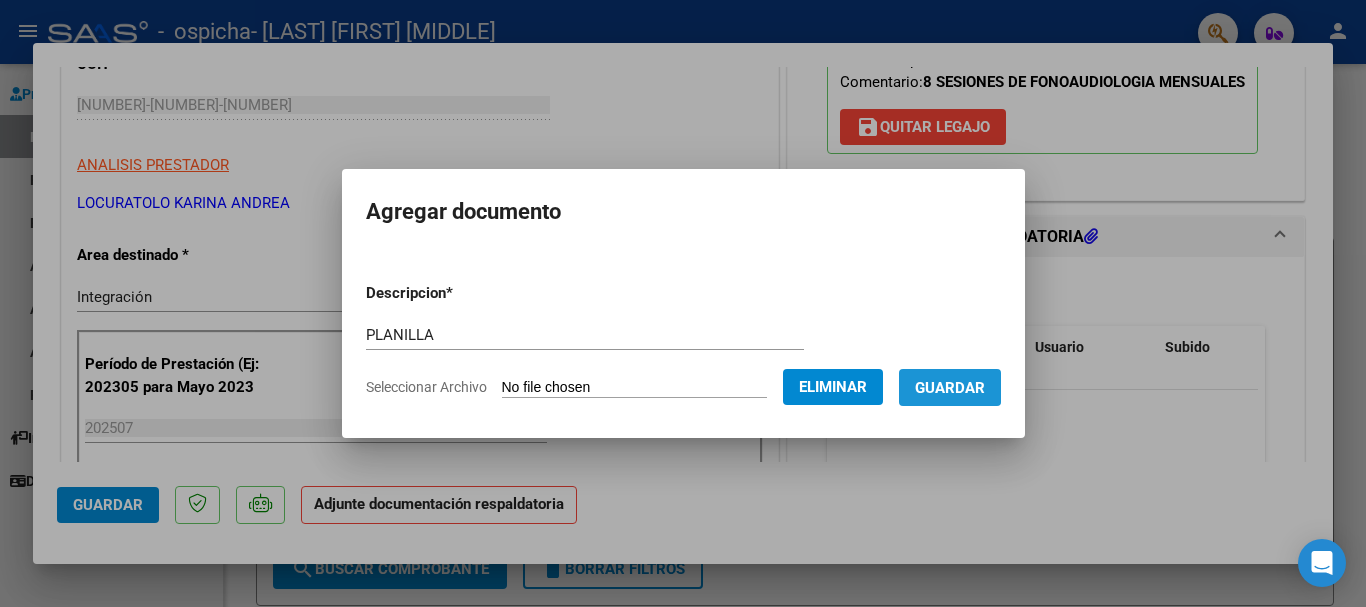 click on "Guardar" at bounding box center [950, 388] 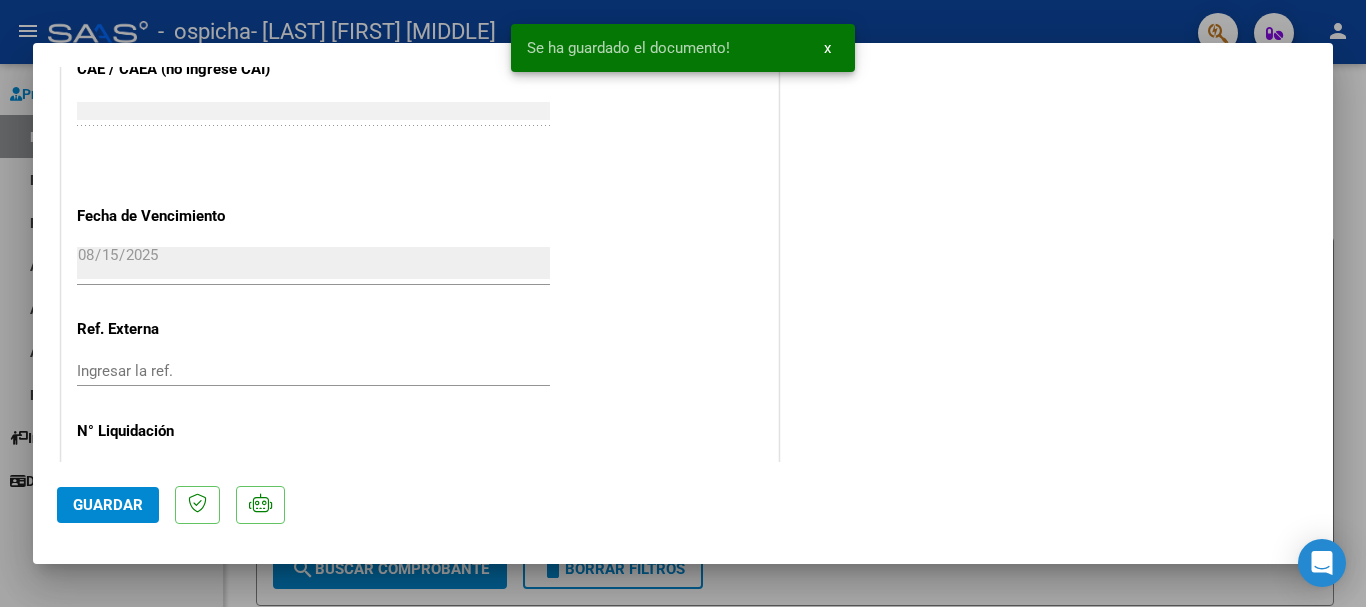 scroll, scrollTop: 1333, scrollLeft: 0, axis: vertical 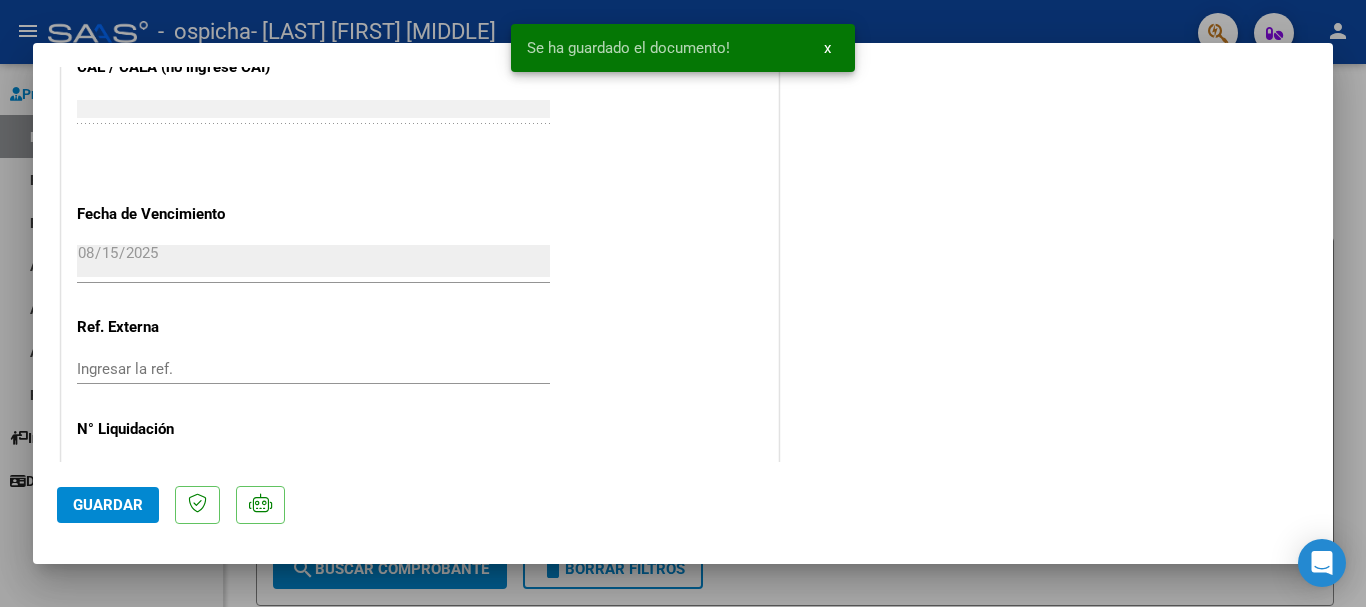click on "Guardar" 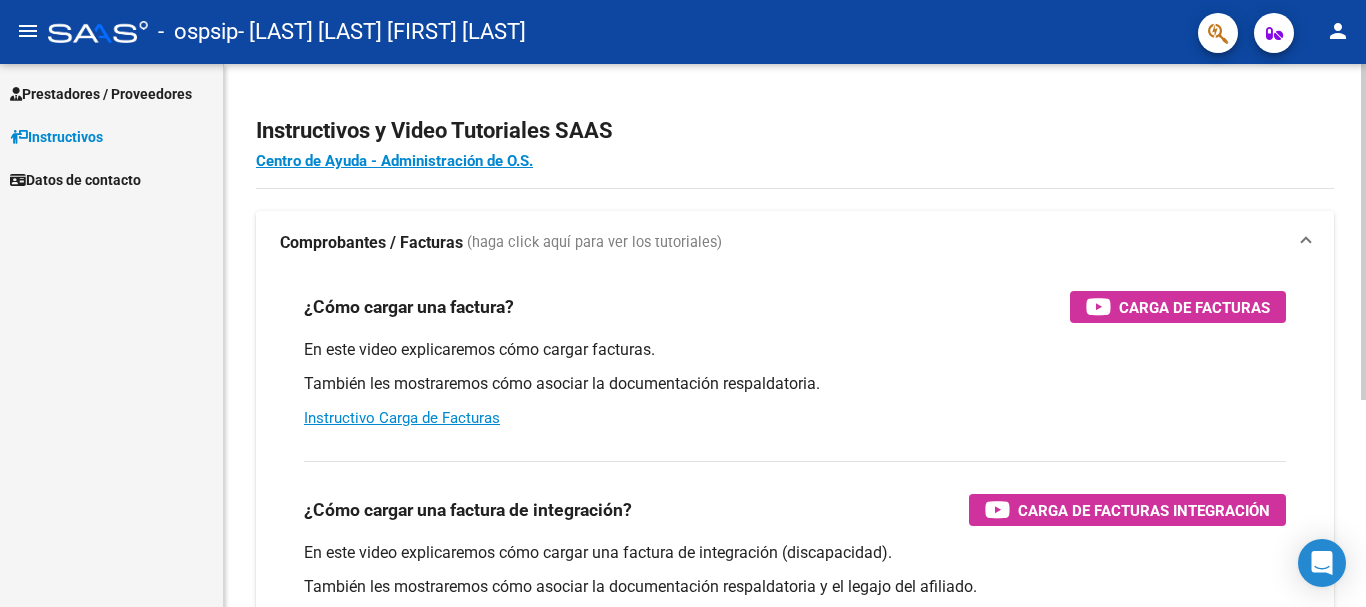 scroll, scrollTop: 0, scrollLeft: 0, axis: both 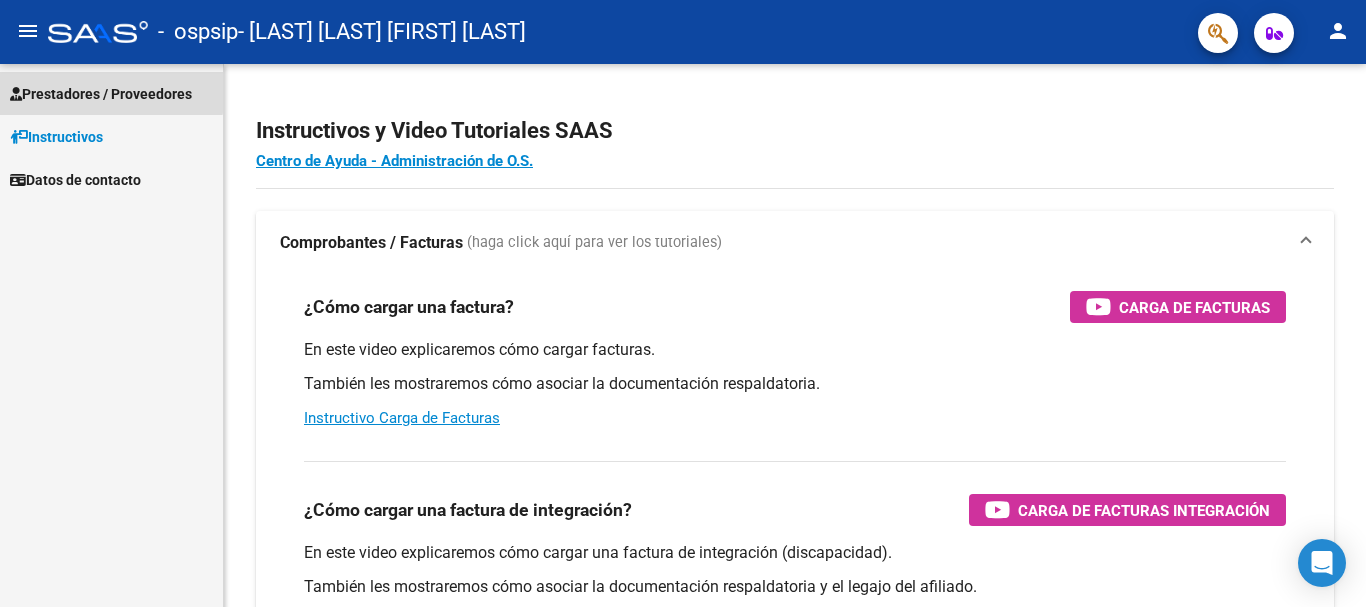 click on "Prestadores / Proveedores" at bounding box center [101, 94] 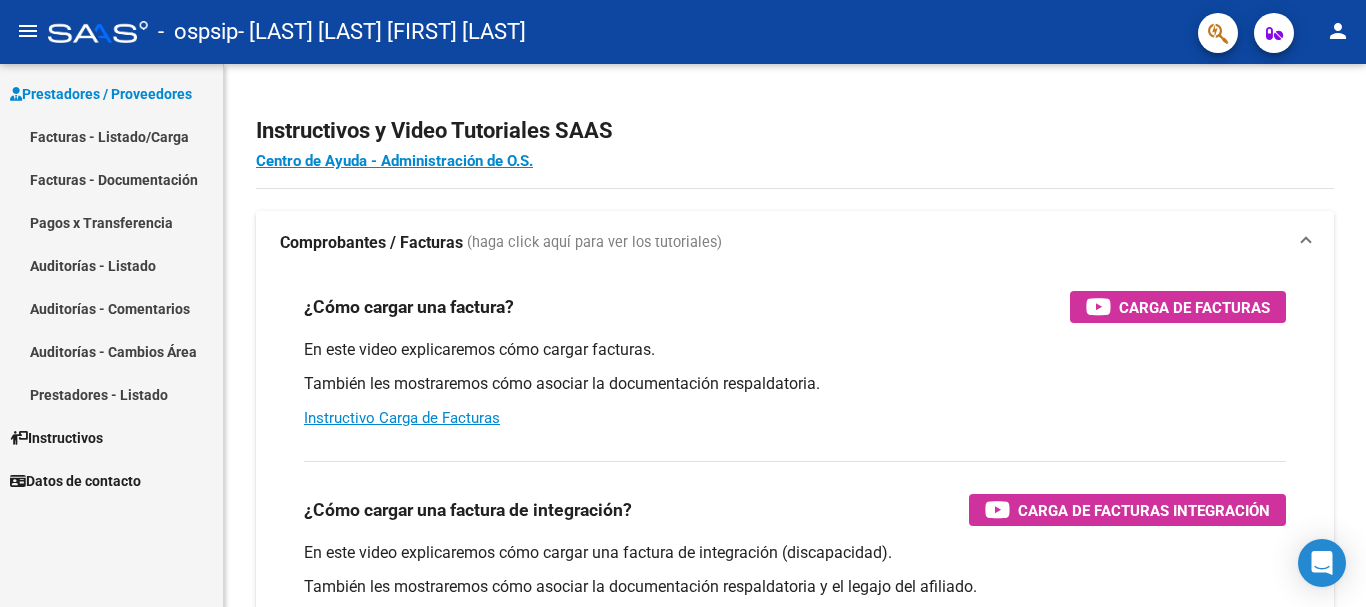 click on "Facturas - Listado/Carga" at bounding box center (111, 136) 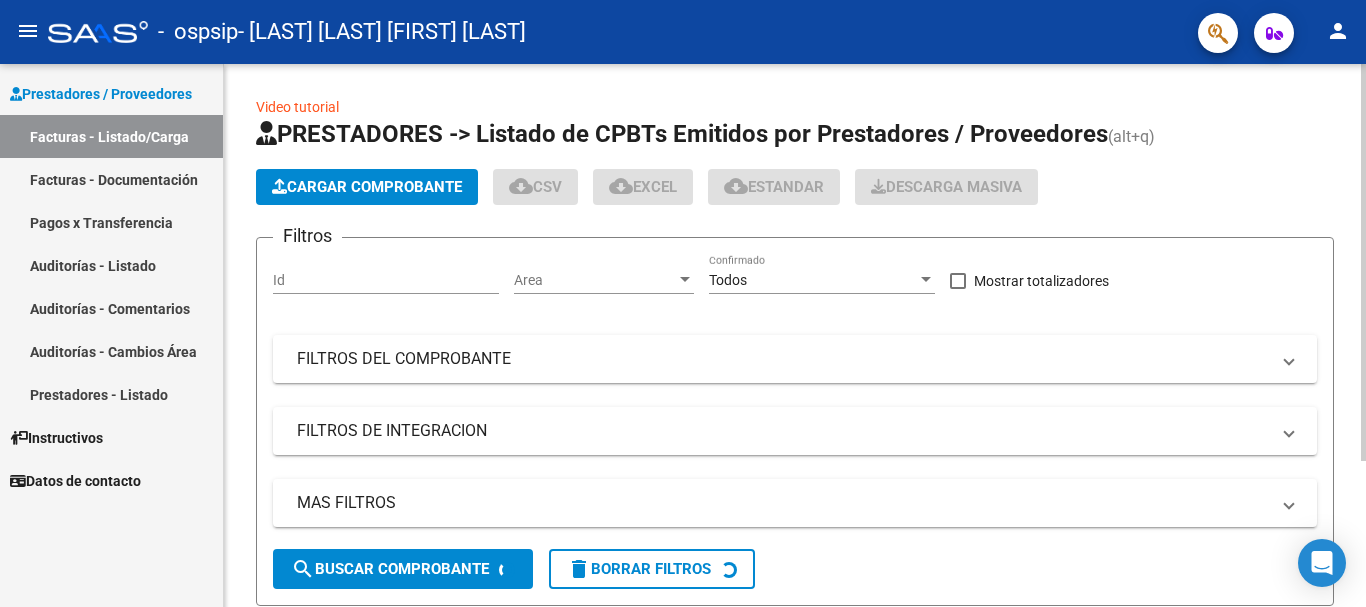 click on "Cargar Comprobante" 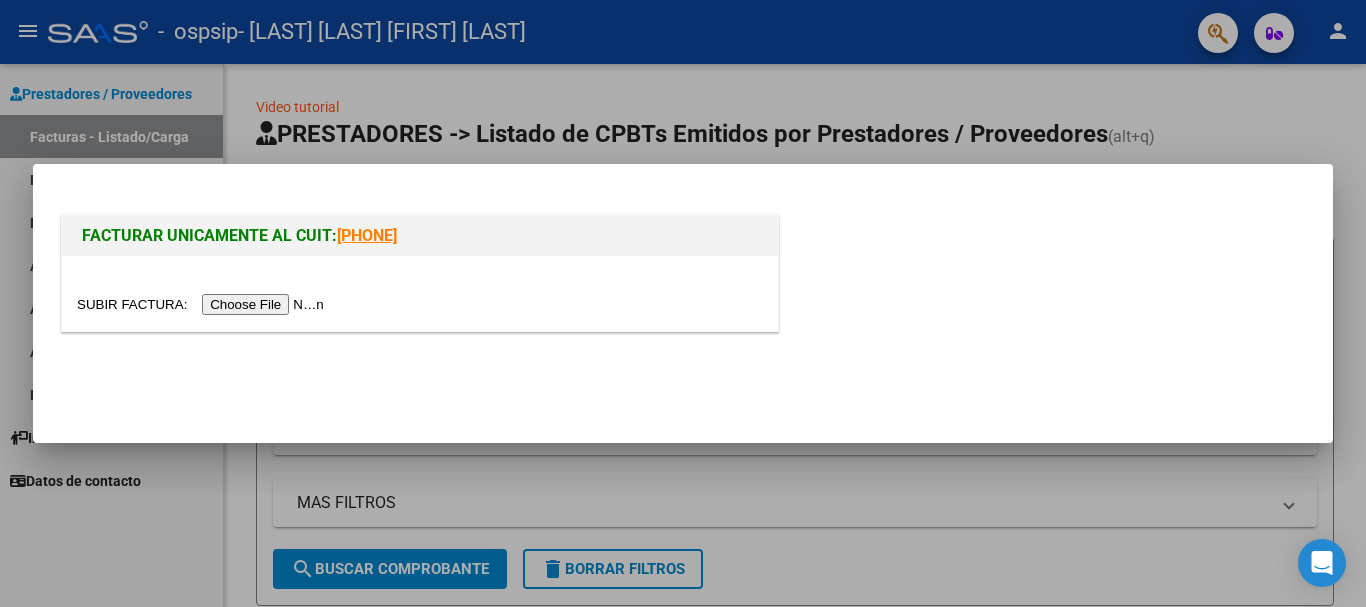 click at bounding box center (203, 304) 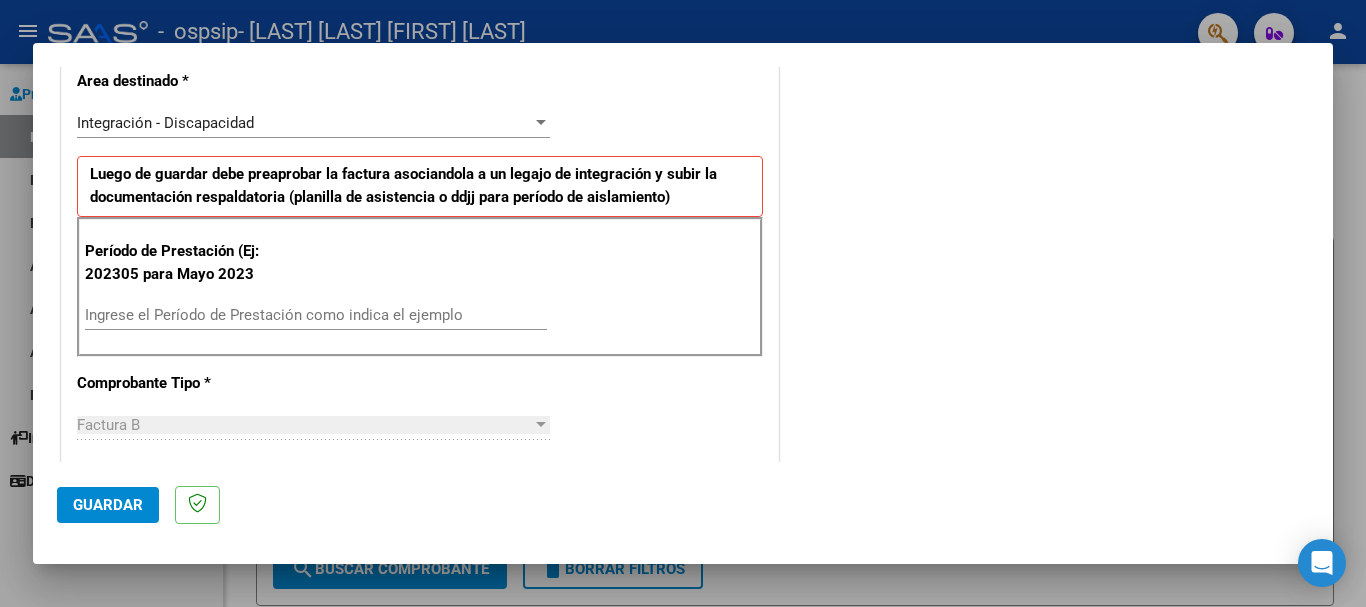 scroll, scrollTop: 500, scrollLeft: 0, axis: vertical 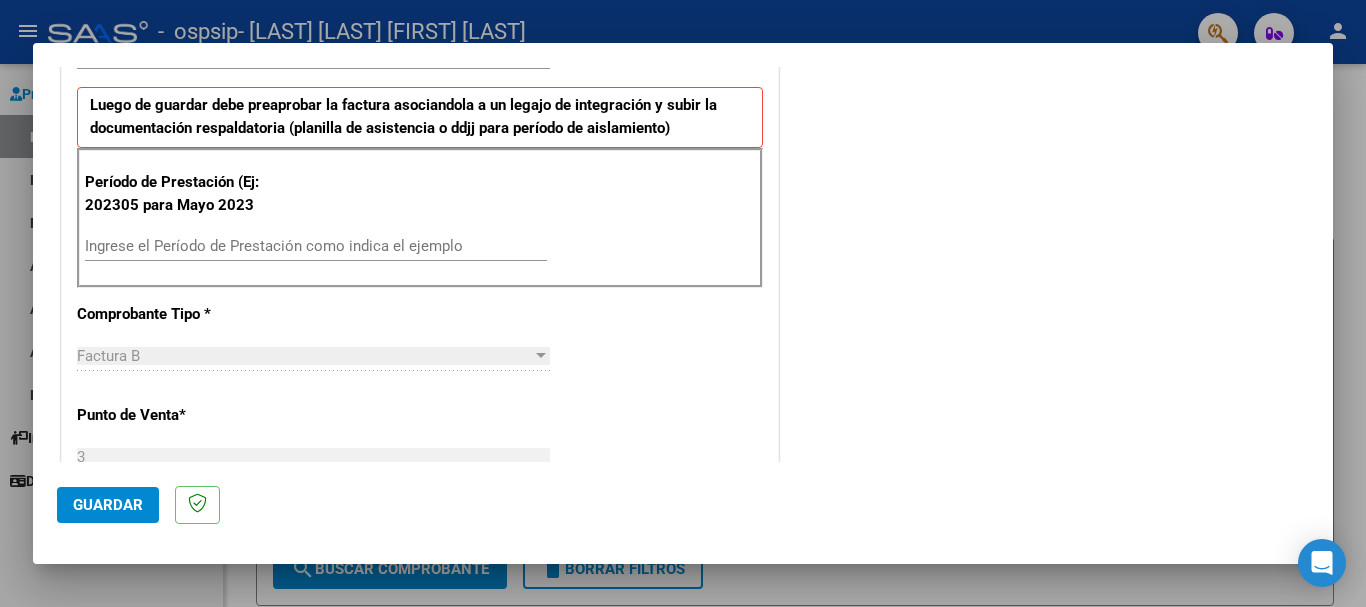 click on "Ingrese el Período de Prestación como indica el ejemplo" at bounding box center [316, 246] 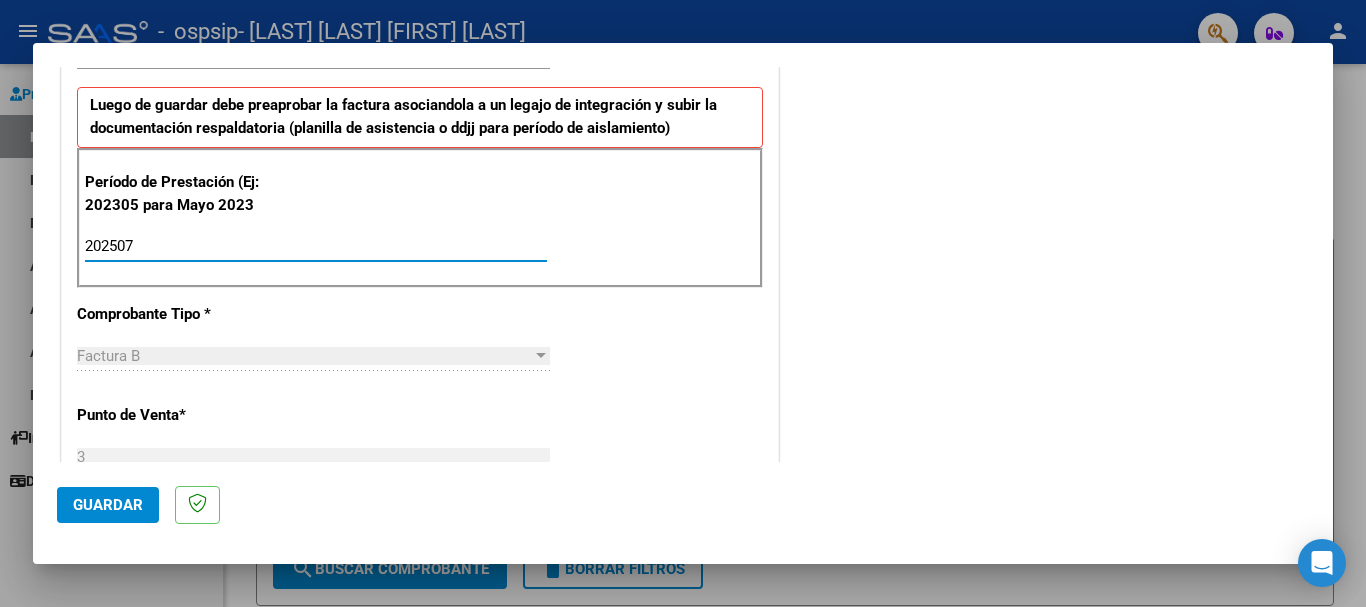 type on "202507" 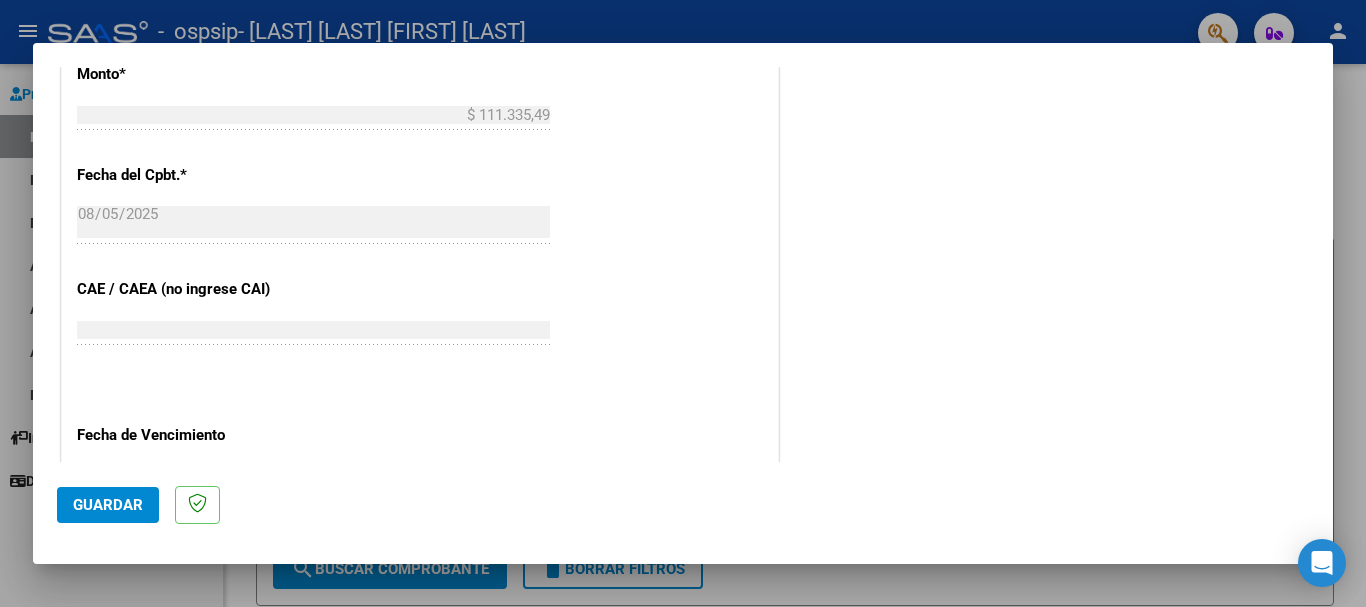 scroll, scrollTop: 1327, scrollLeft: 0, axis: vertical 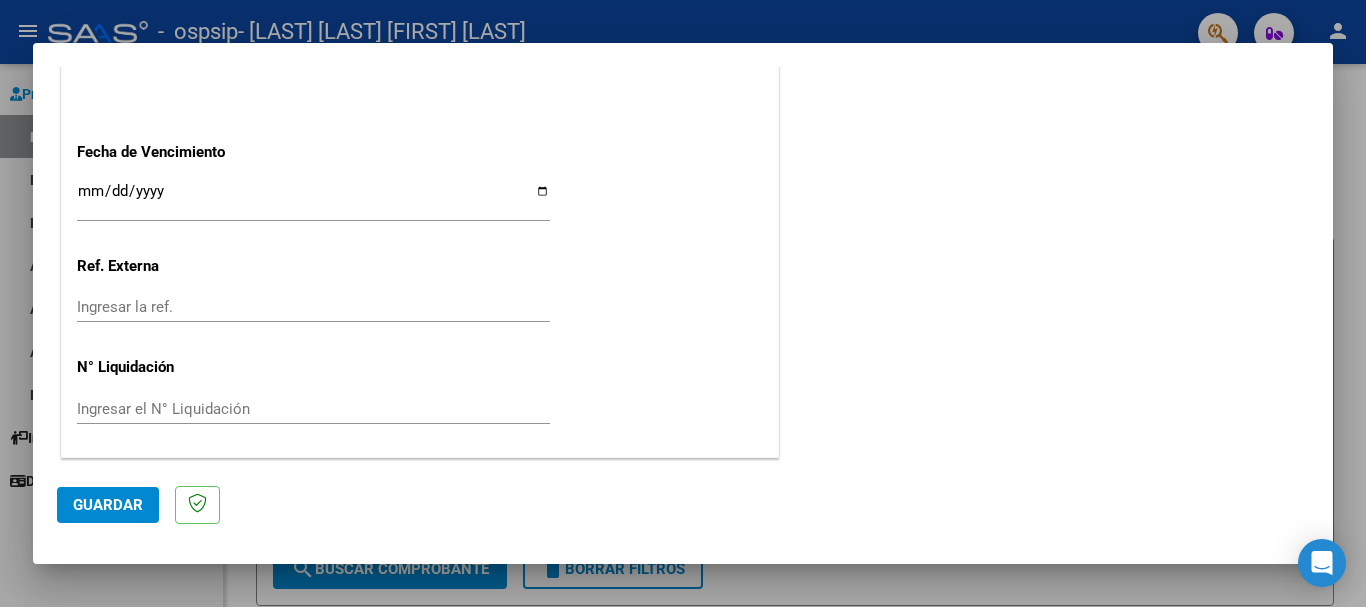 click on "Ingresar la fecha" at bounding box center [313, 199] 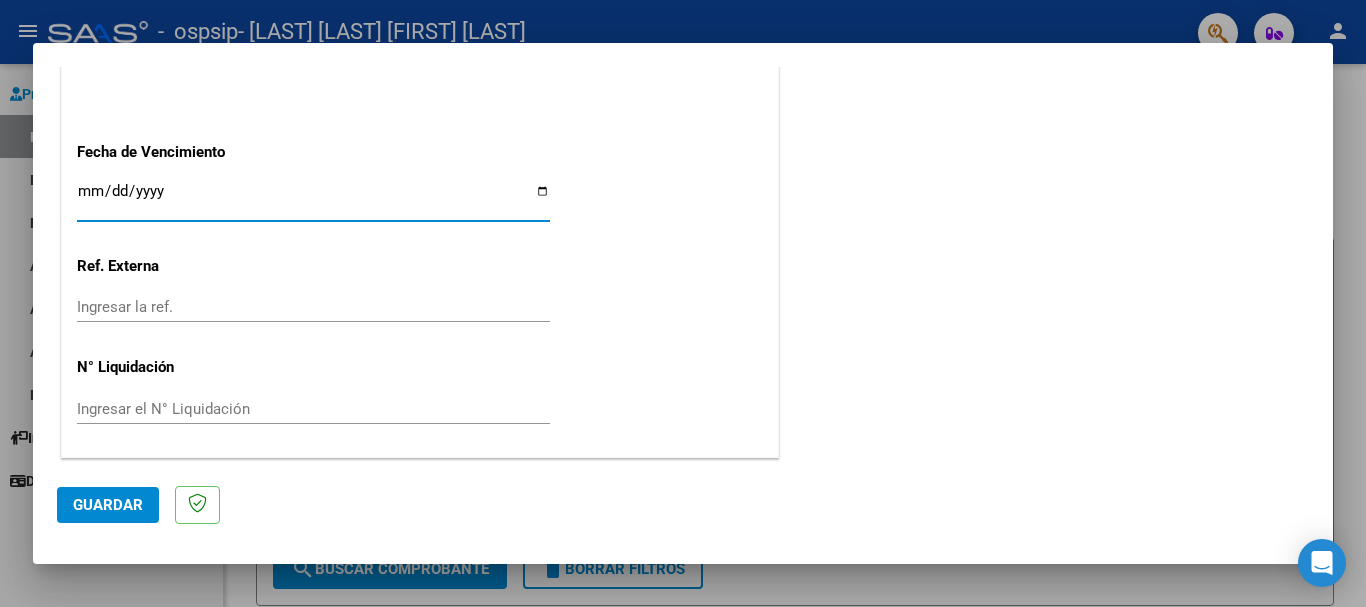 click on "Ingresar la fecha" at bounding box center [313, 199] 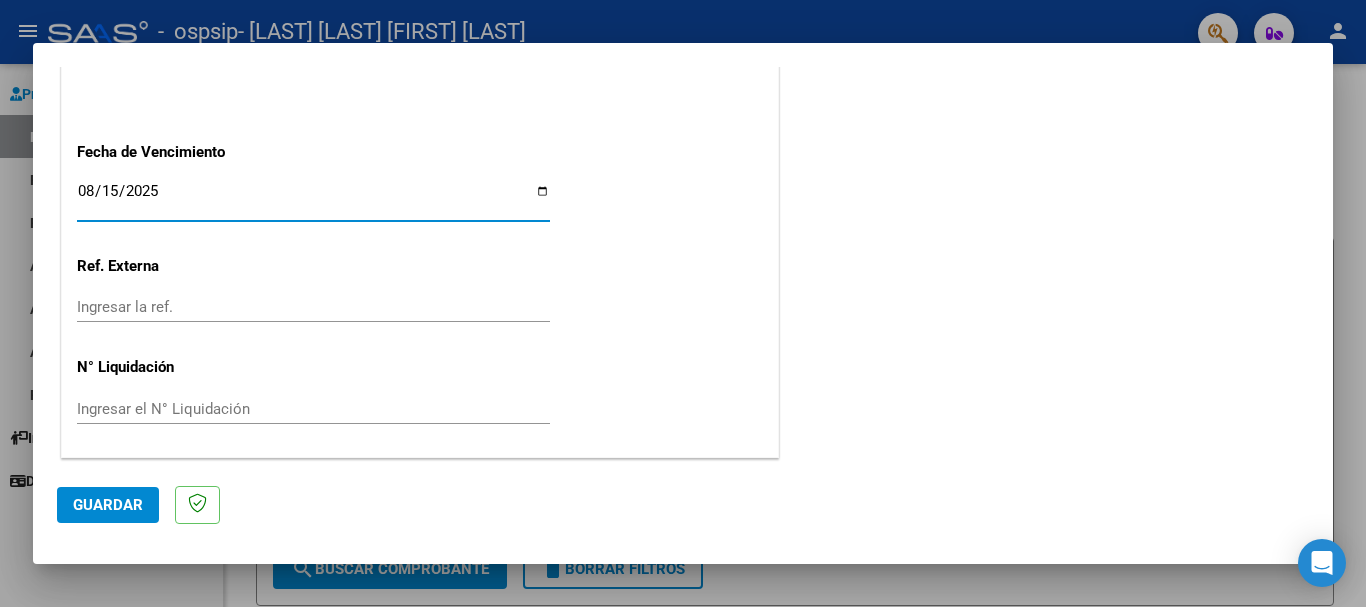 type on "2025-08-15" 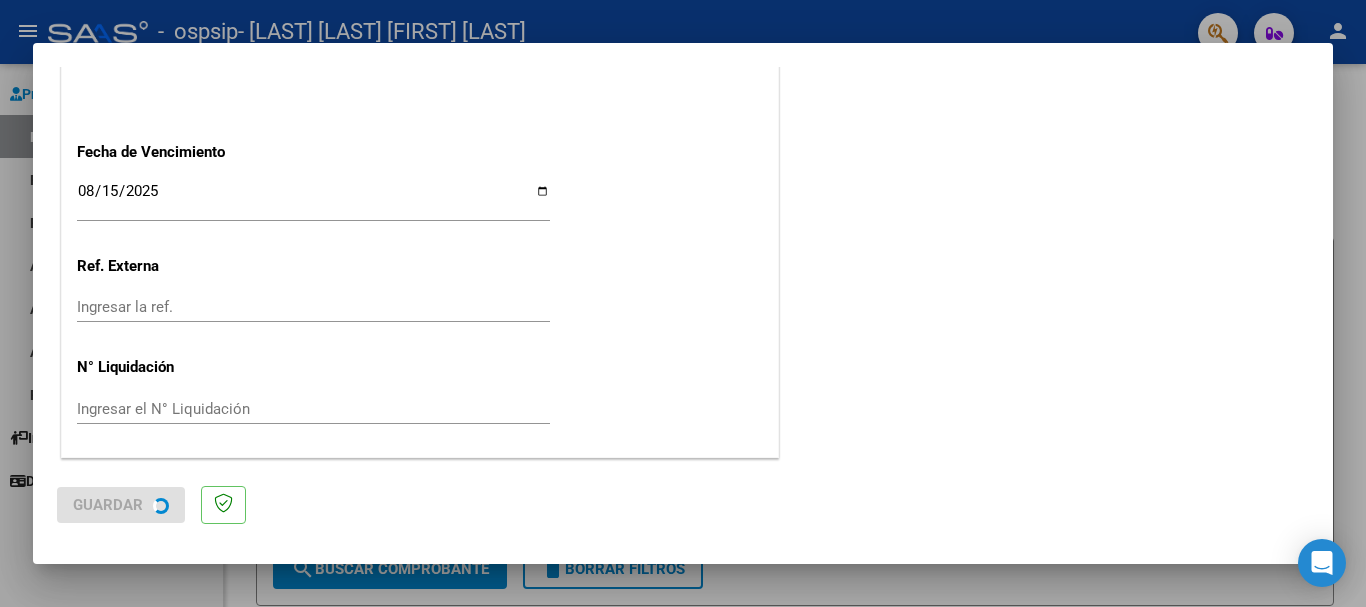 scroll, scrollTop: 0, scrollLeft: 0, axis: both 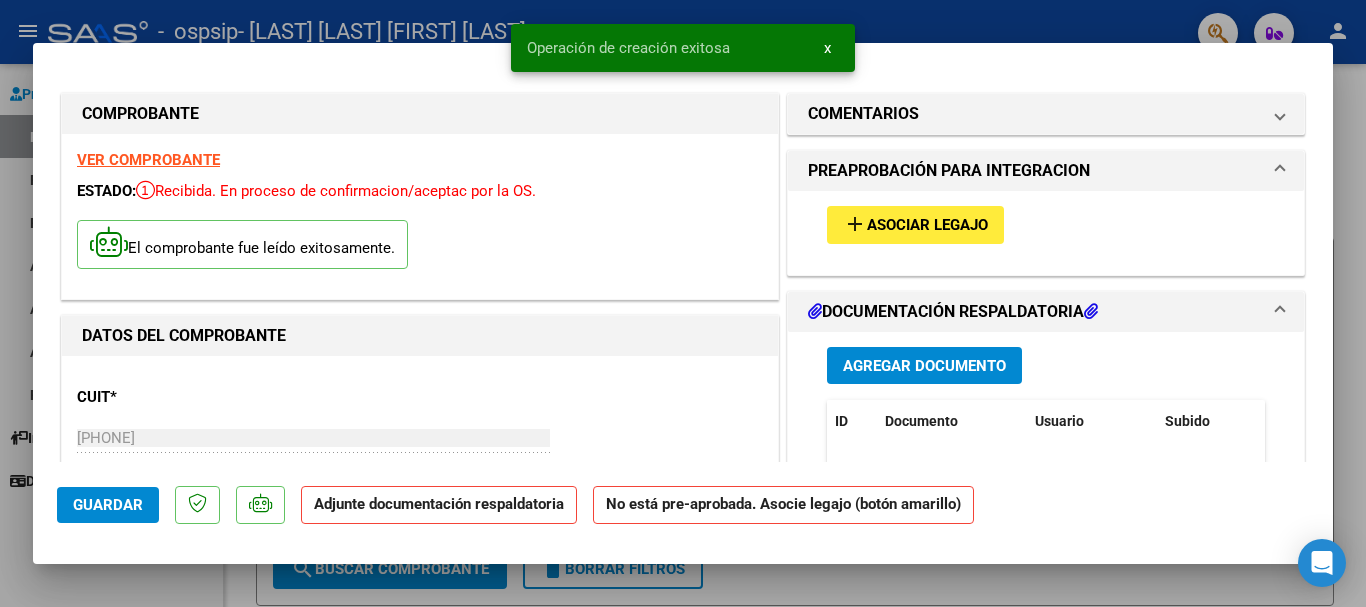 click on "Asociar Legajo" at bounding box center [927, 226] 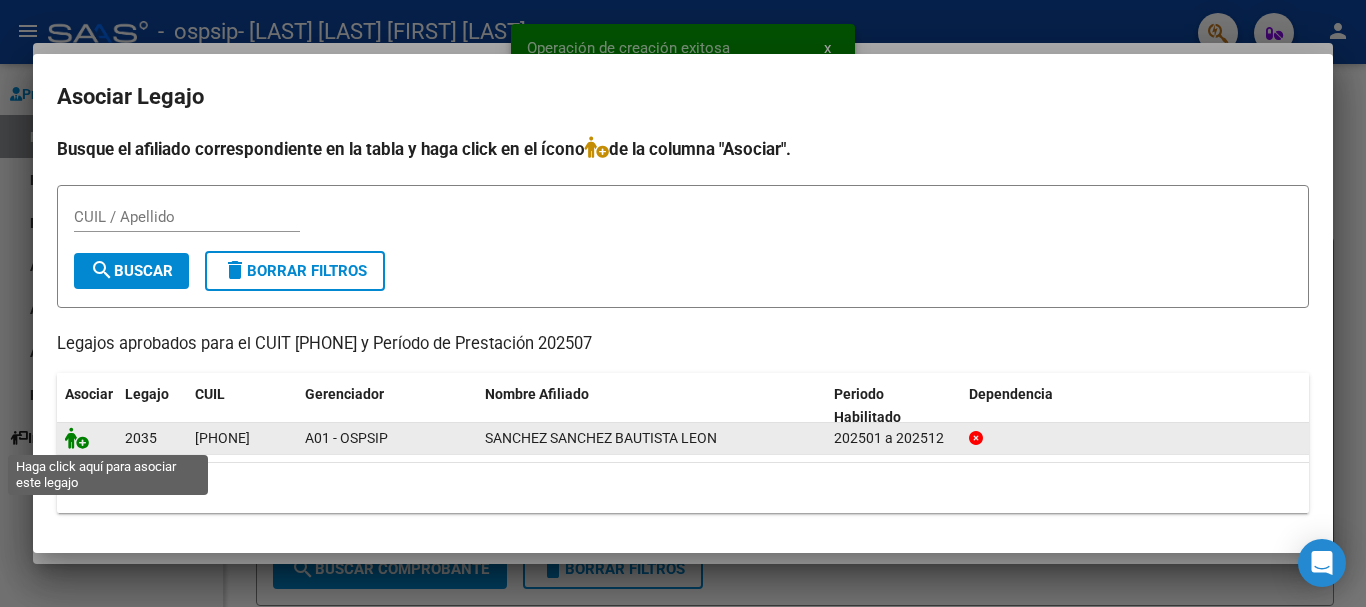 click 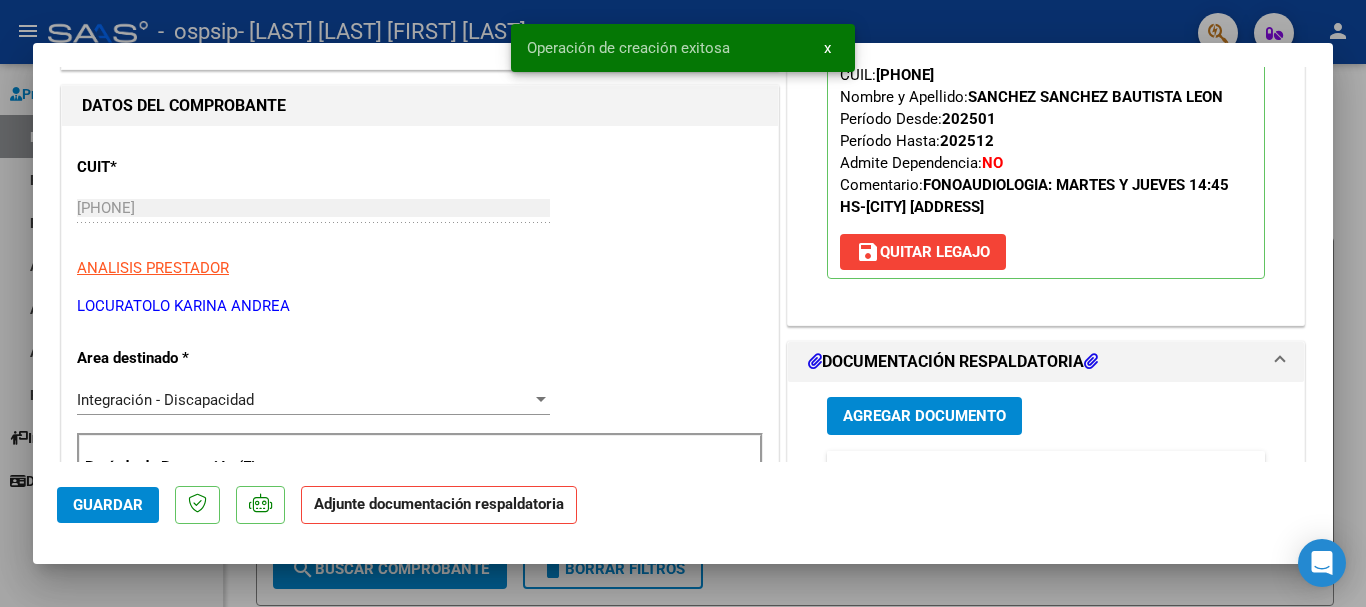 scroll, scrollTop: 333, scrollLeft: 0, axis: vertical 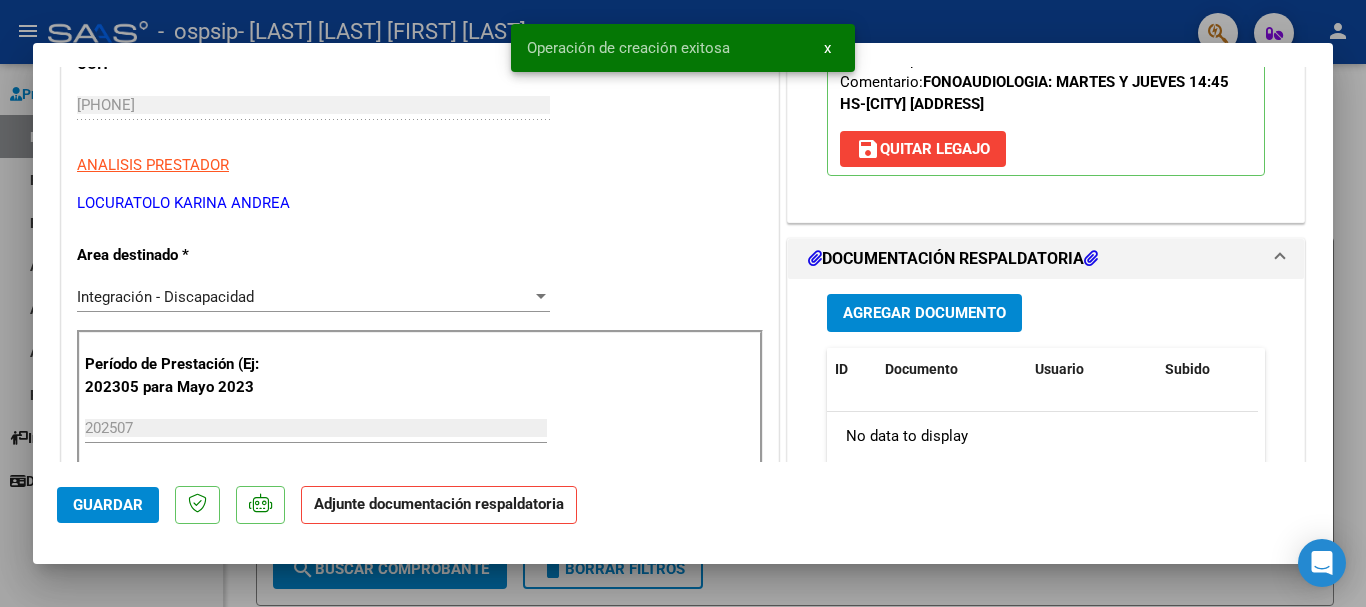 click on "Agregar Documento" at bounding box center (924, 314) 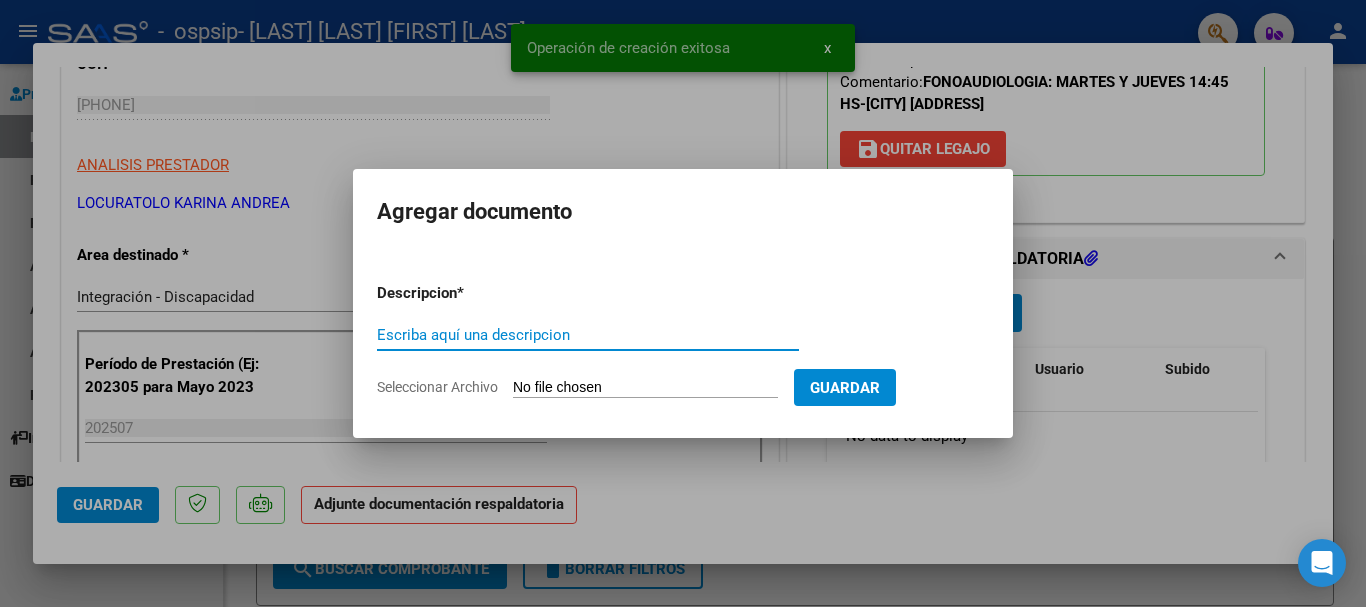 click on "Escriba aquí una descripcion" at bounding box center [588, 335] 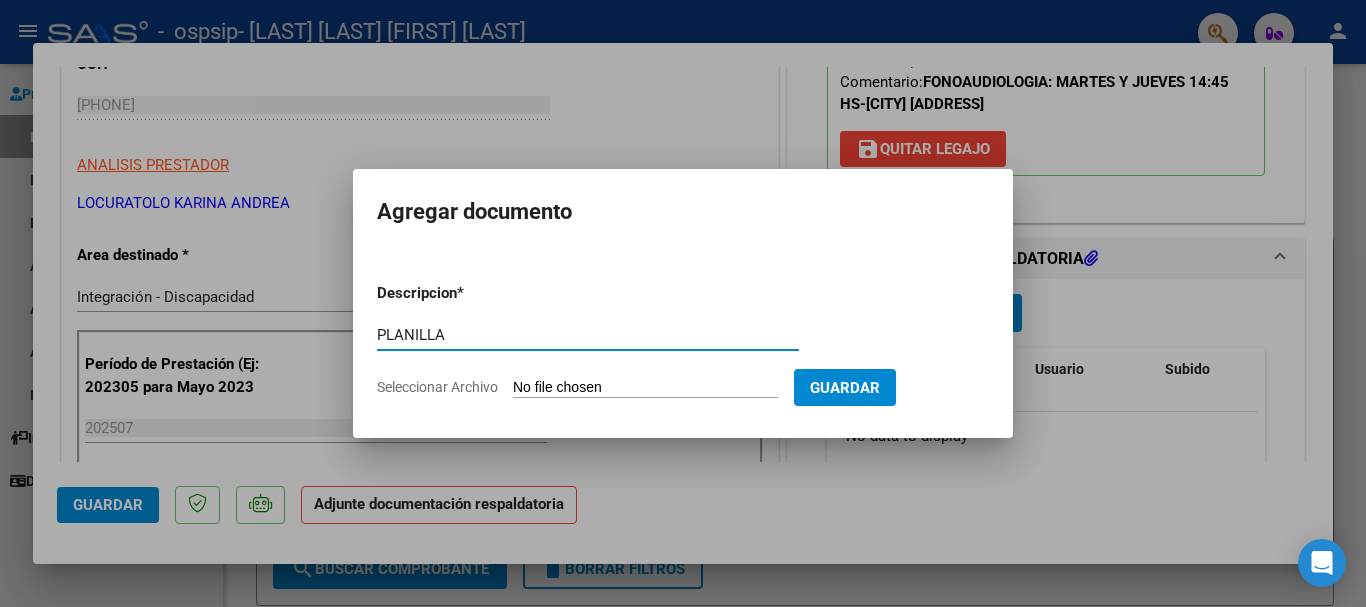type on "PLANILLA" 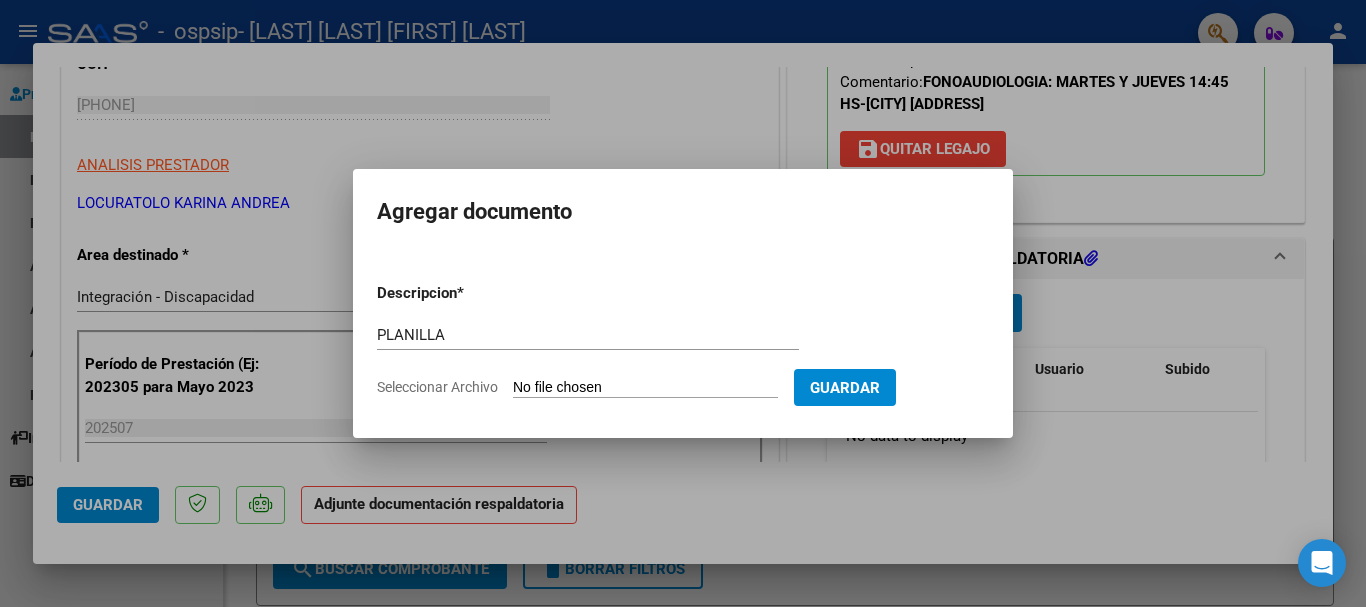 type on "C:\fakepath\PLANILLA DE ASISTENCIA JULIO BAUTISTA SANCHEZ 9.pdf" 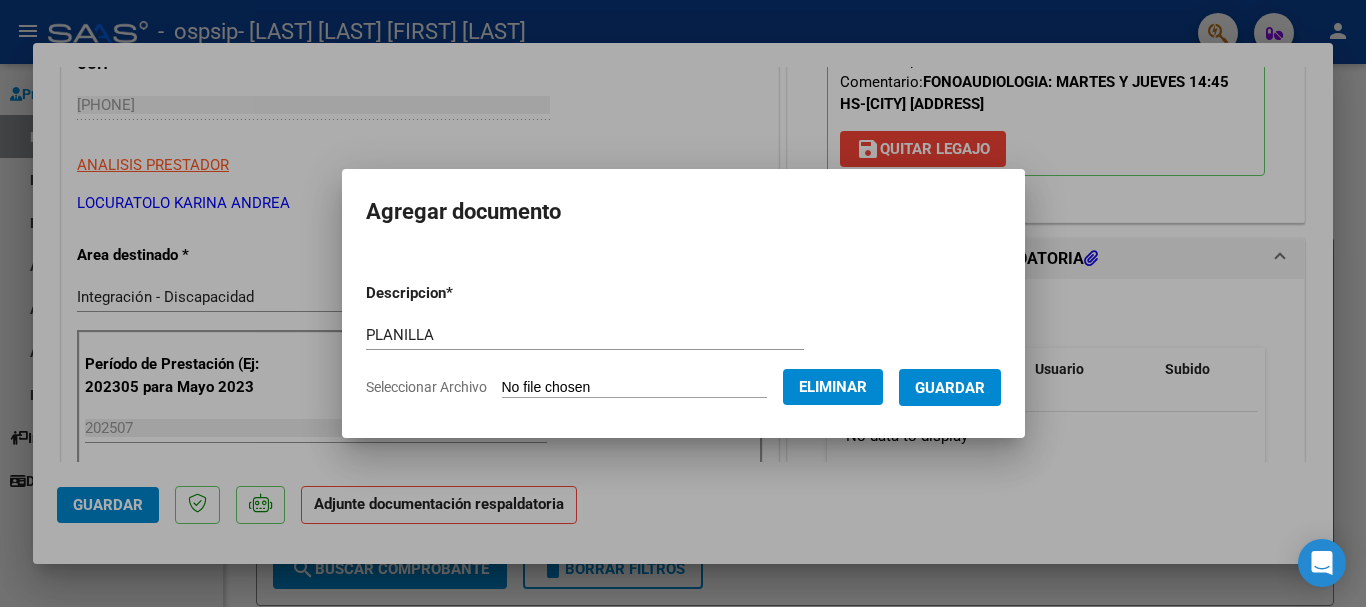 click on "Guardar" at bounding box center [950, 388] 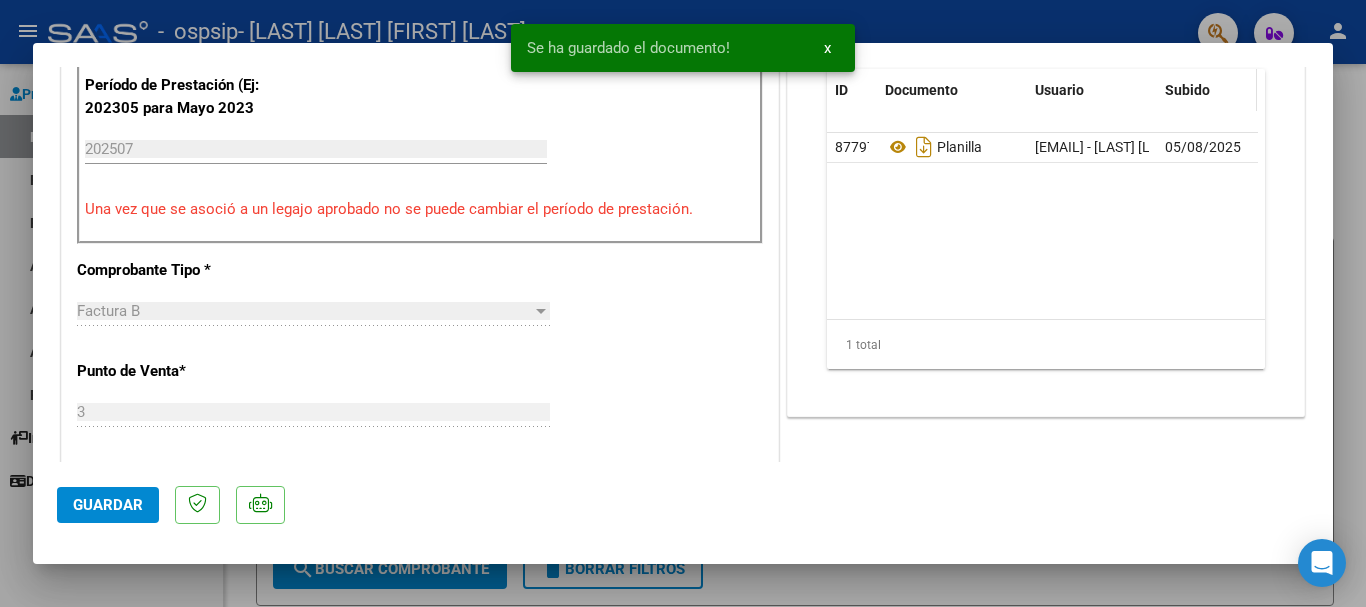 scroll, scrollTop: 1000, scrollLeft: 0, axis: vertical 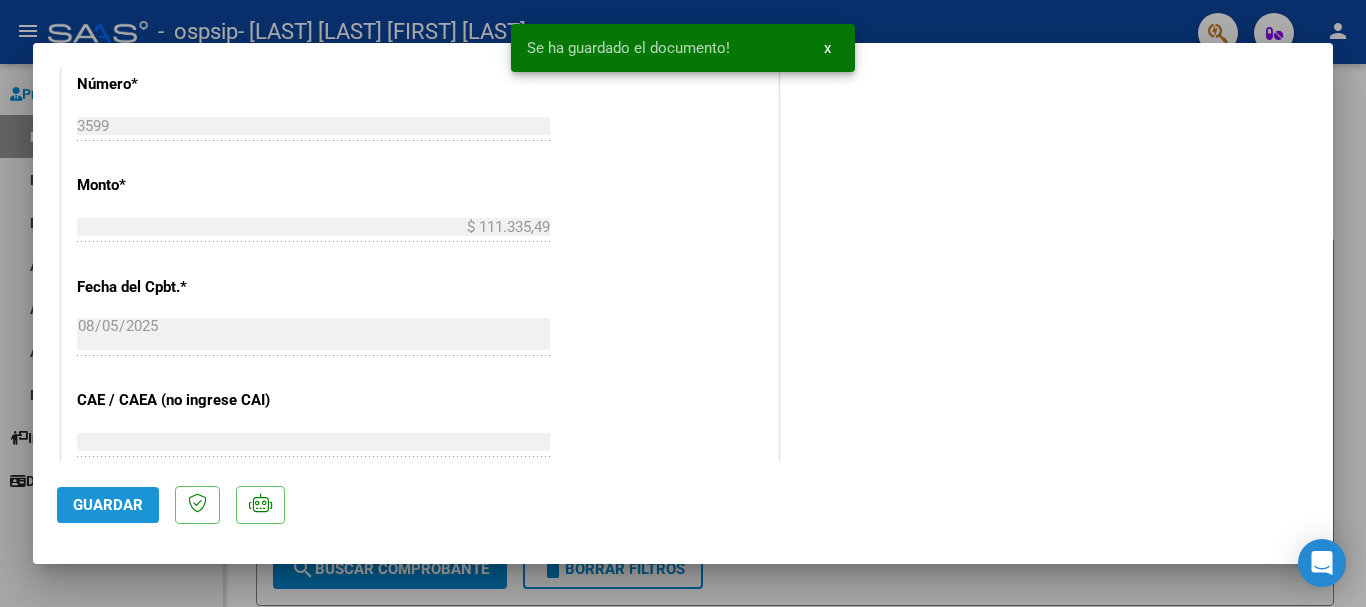 click on "Guardar" 